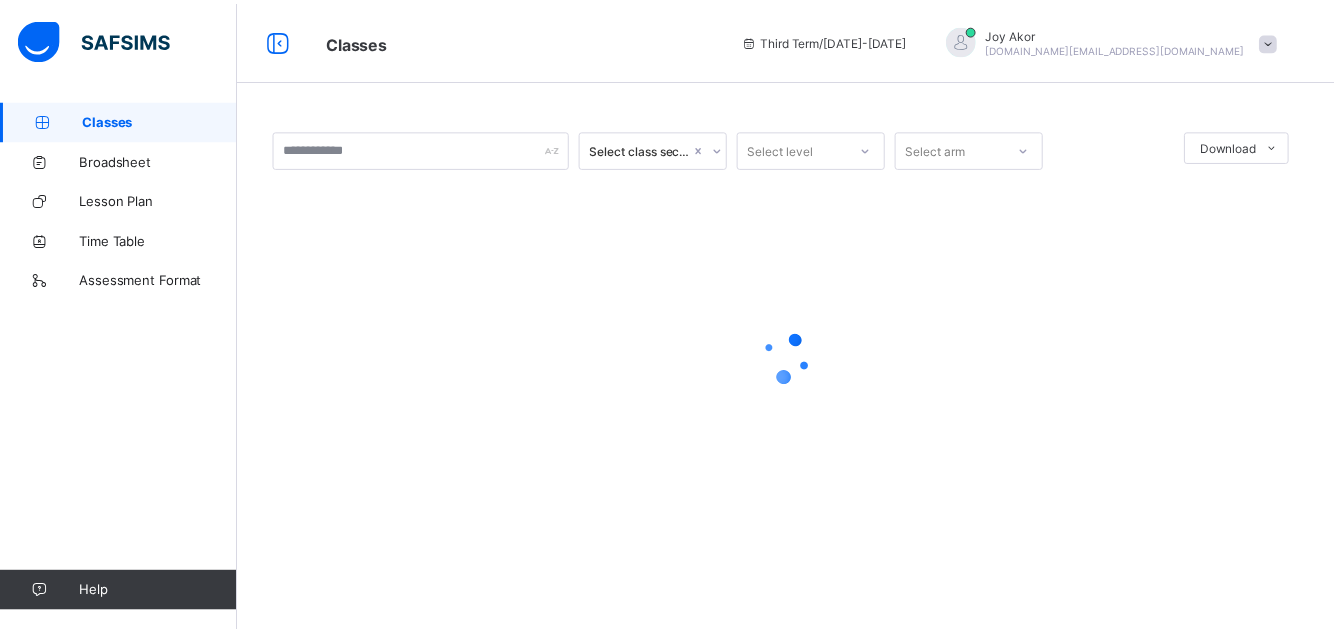 scroll, scrollTop: 0, scrollLeft: 0, axis: both 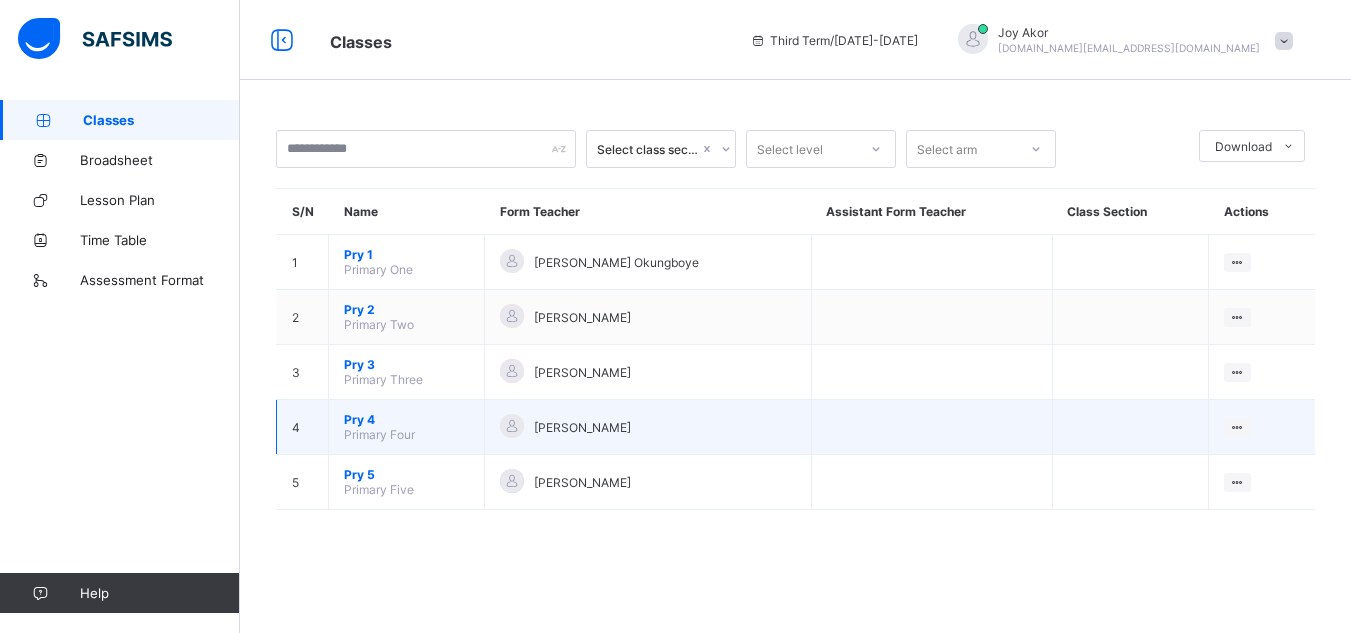 click on "Pry 4" at bounding box center (406, 419) 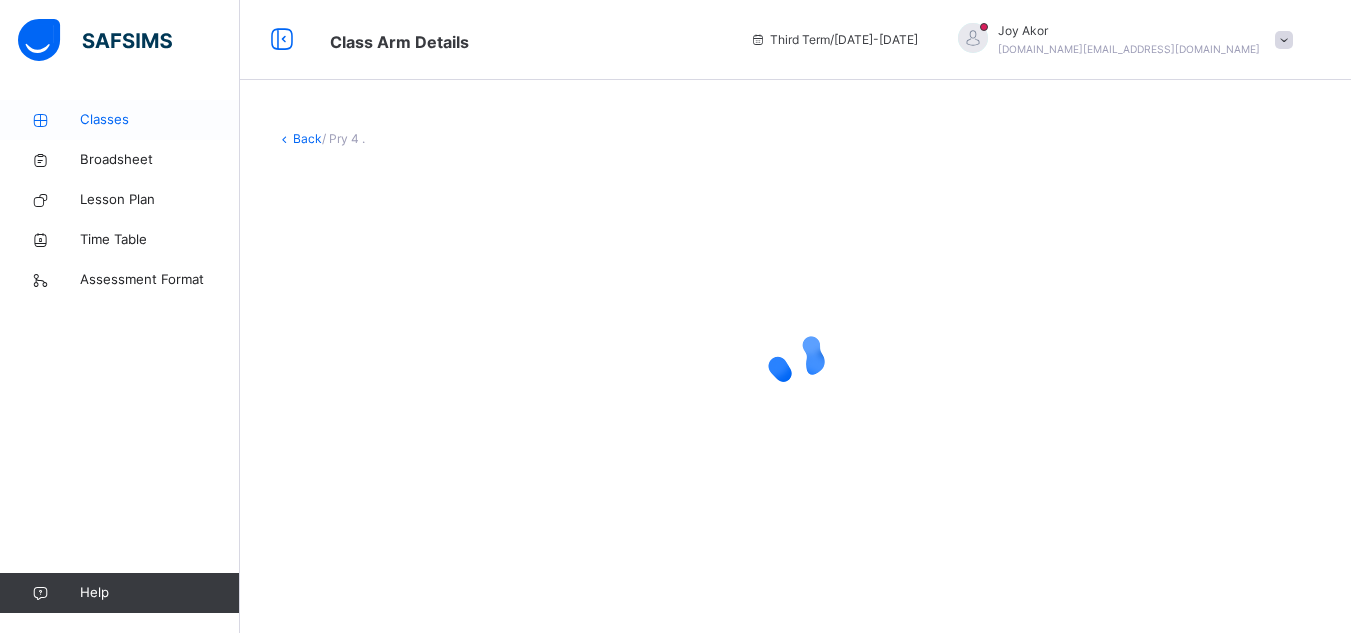 click on "Classes" at bounding box center (160, 120) 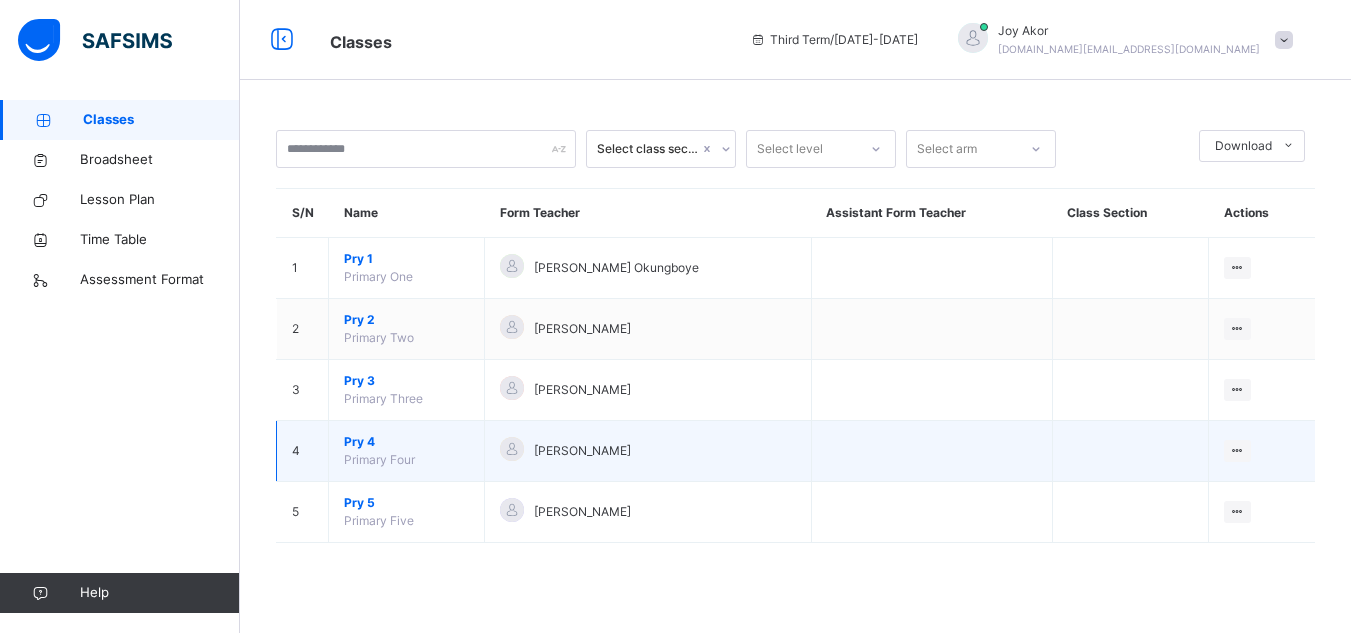 click on "Pry 4" at bounding box center (406, 442) 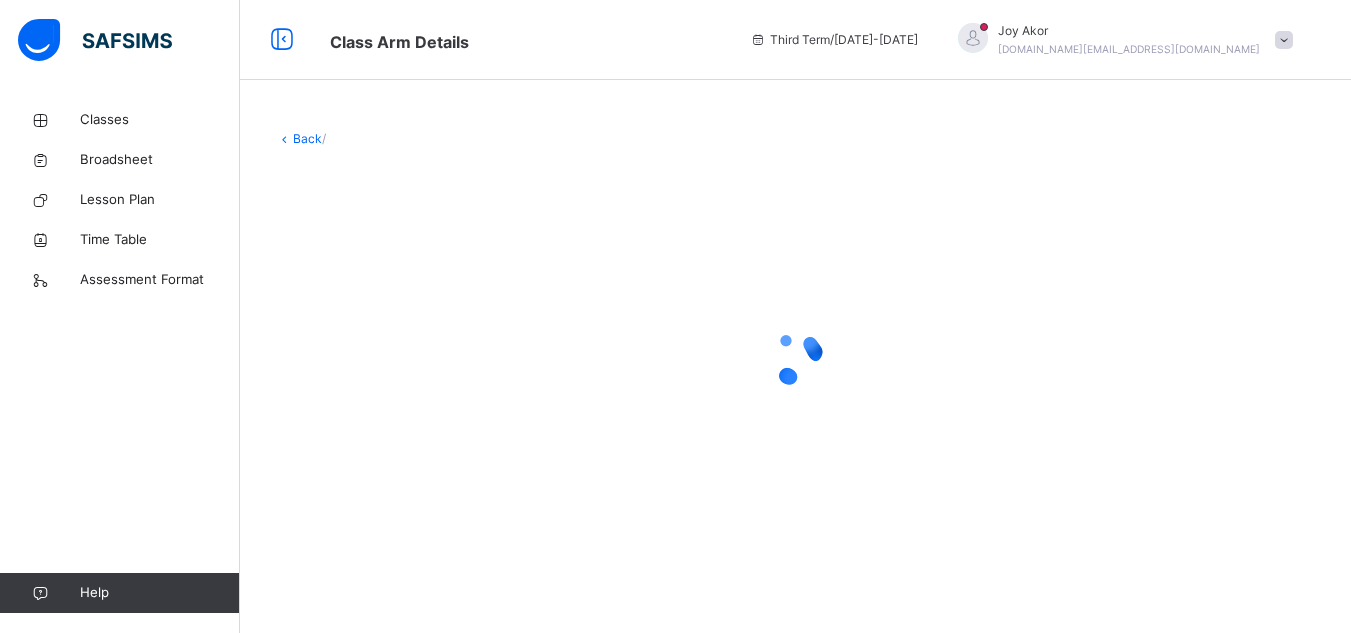 click at bounding box center (1284, 40) 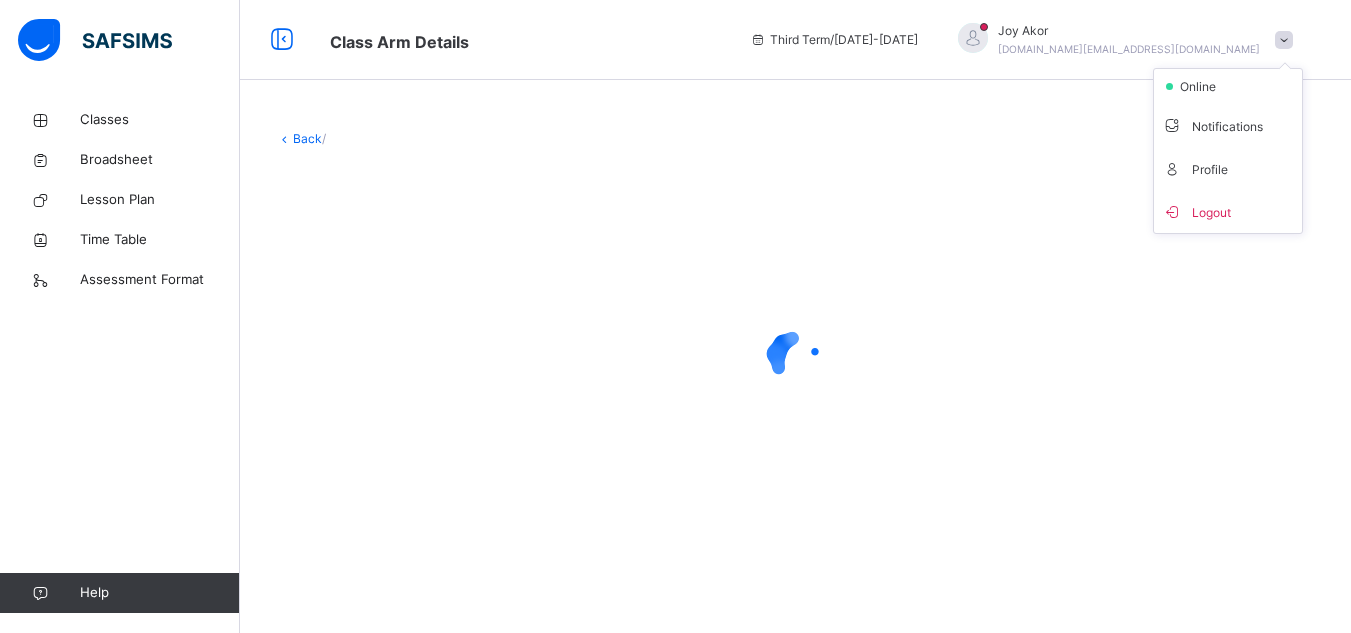 click on "online Notifications Profile Logout" at bounding box center [1228, 151] 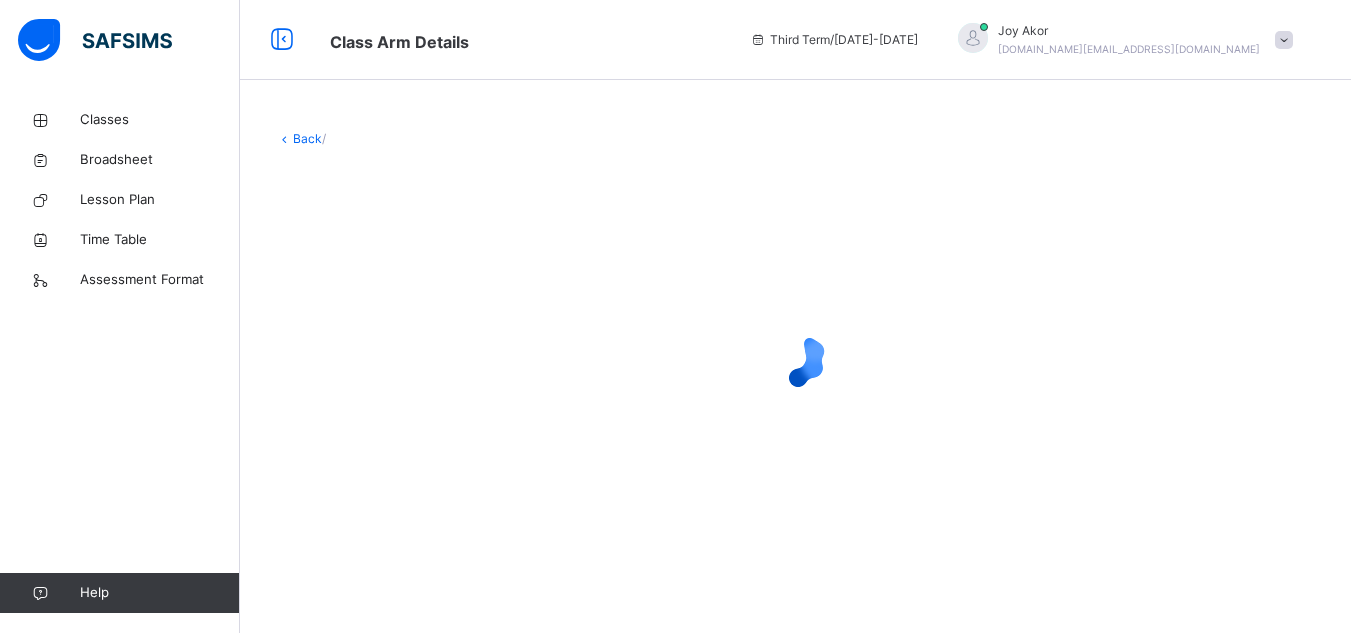 click at bounding box center [795, 358] 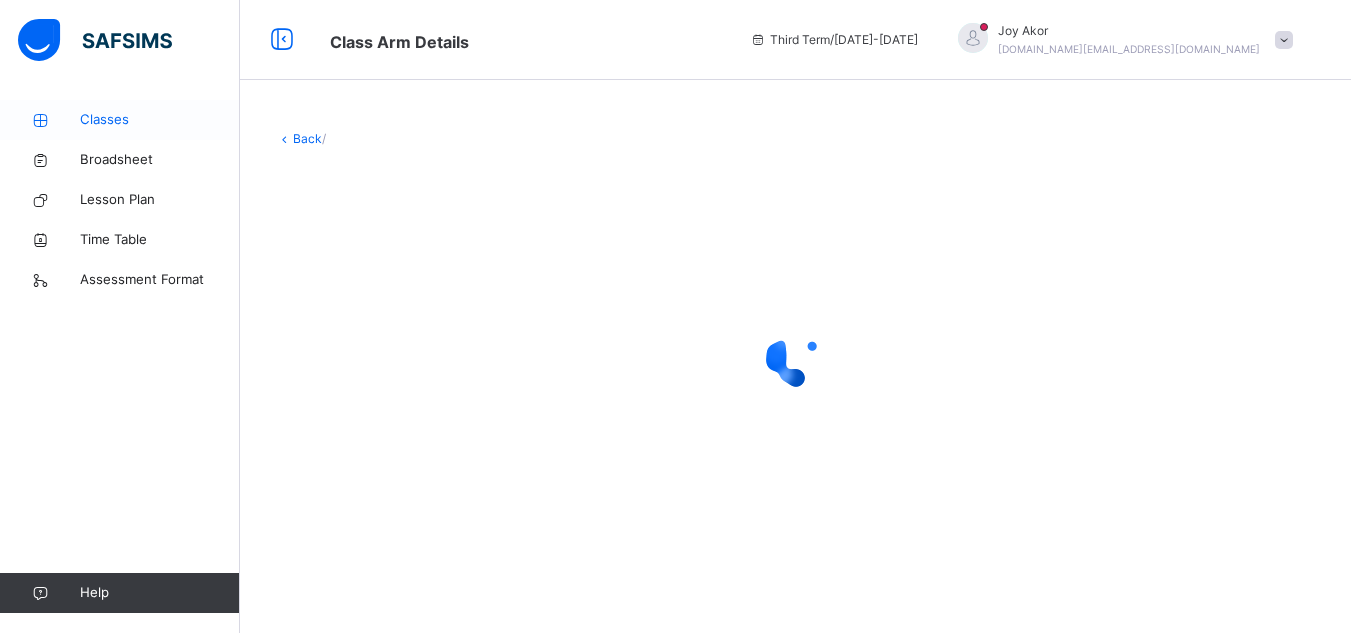 click on "Classes" at bounding box center [160, 120] 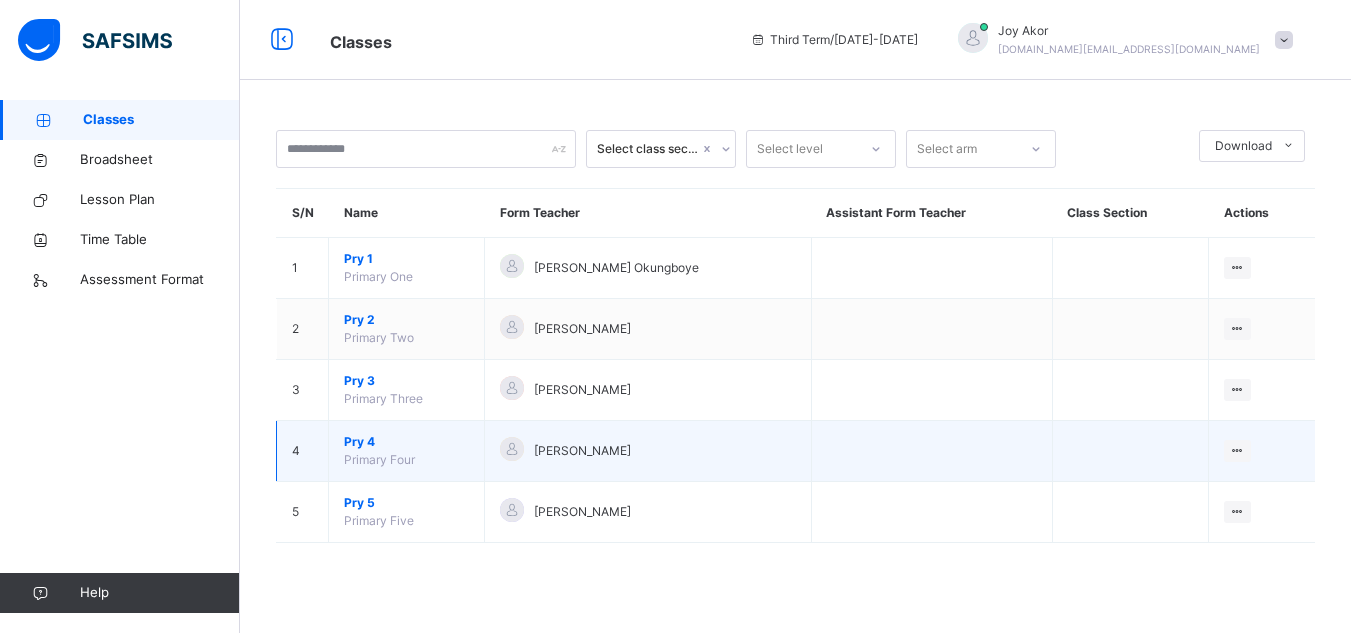 click on "Pry 4" at bounding box center (406, 442) 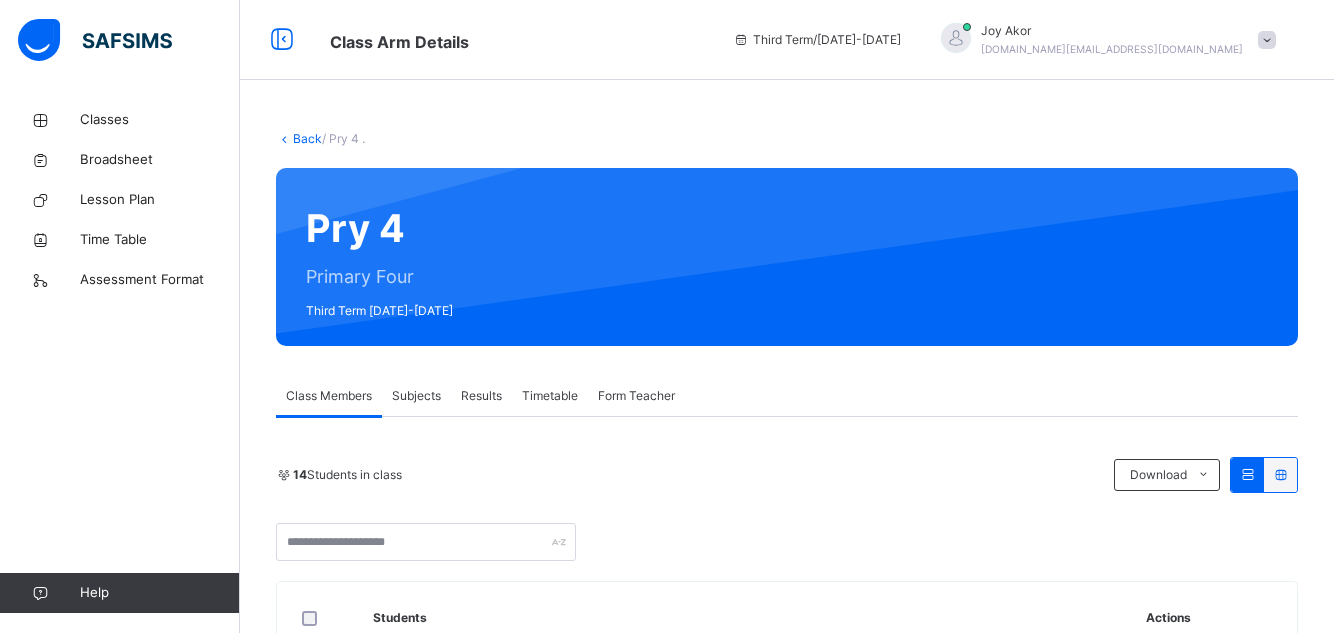 click on "Subjects" at bounding box center (416, 396) 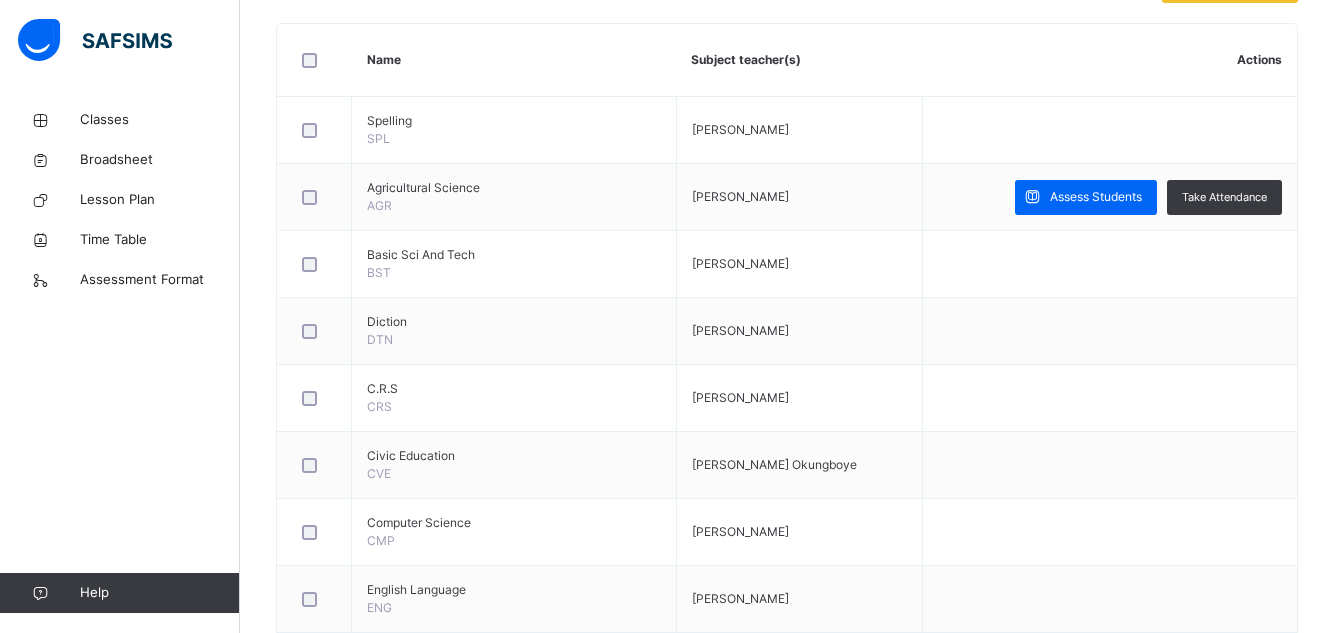 scroll, scrollTop: 532, scrollLeft: 0, axis: vertical 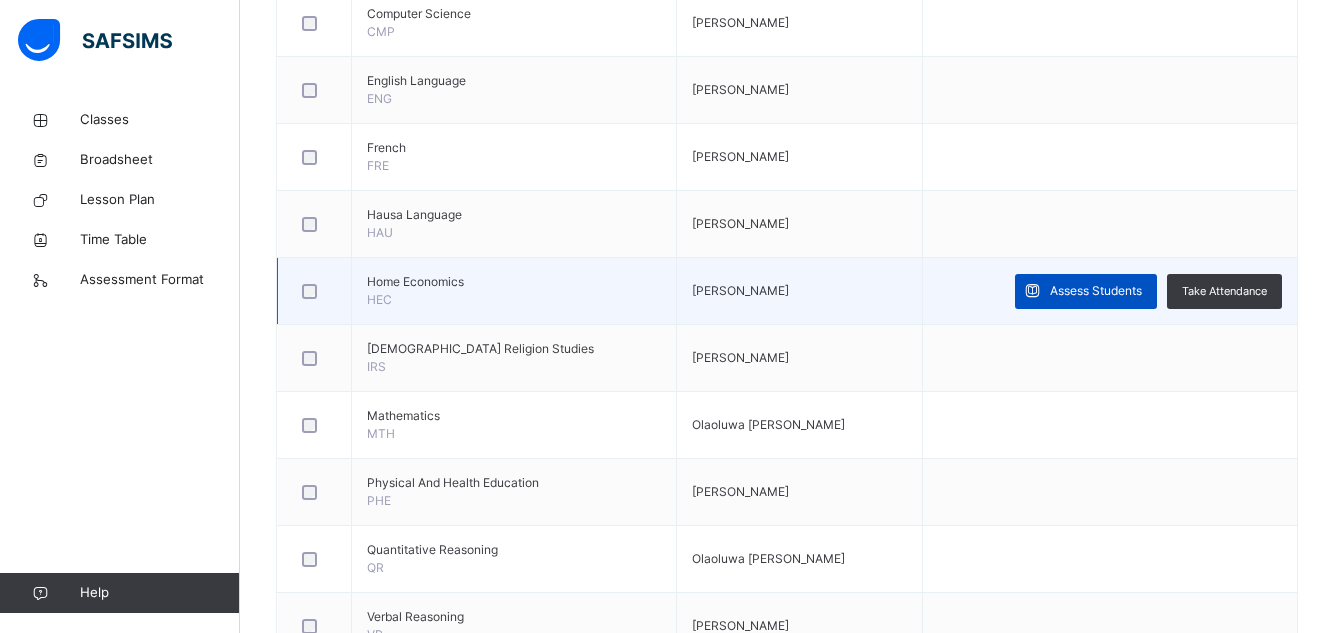 click on "Assess Students" at bounding box center [1096, 291] 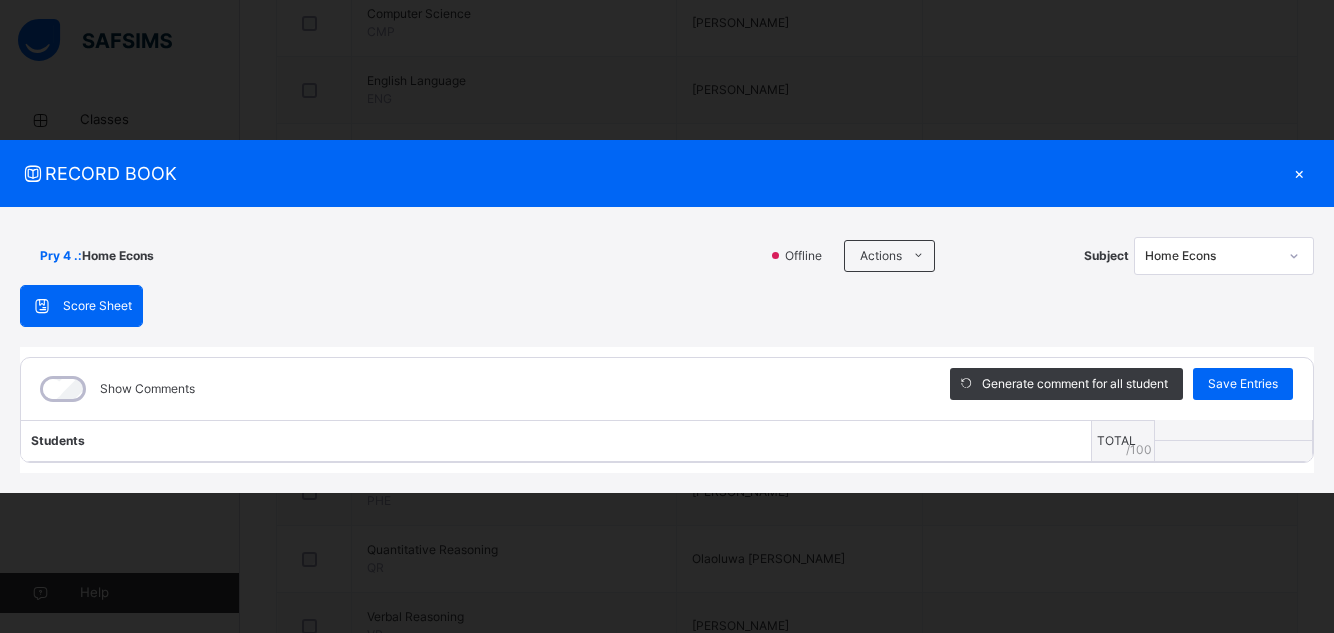 click on "×" at bounding box center [1299, 173] 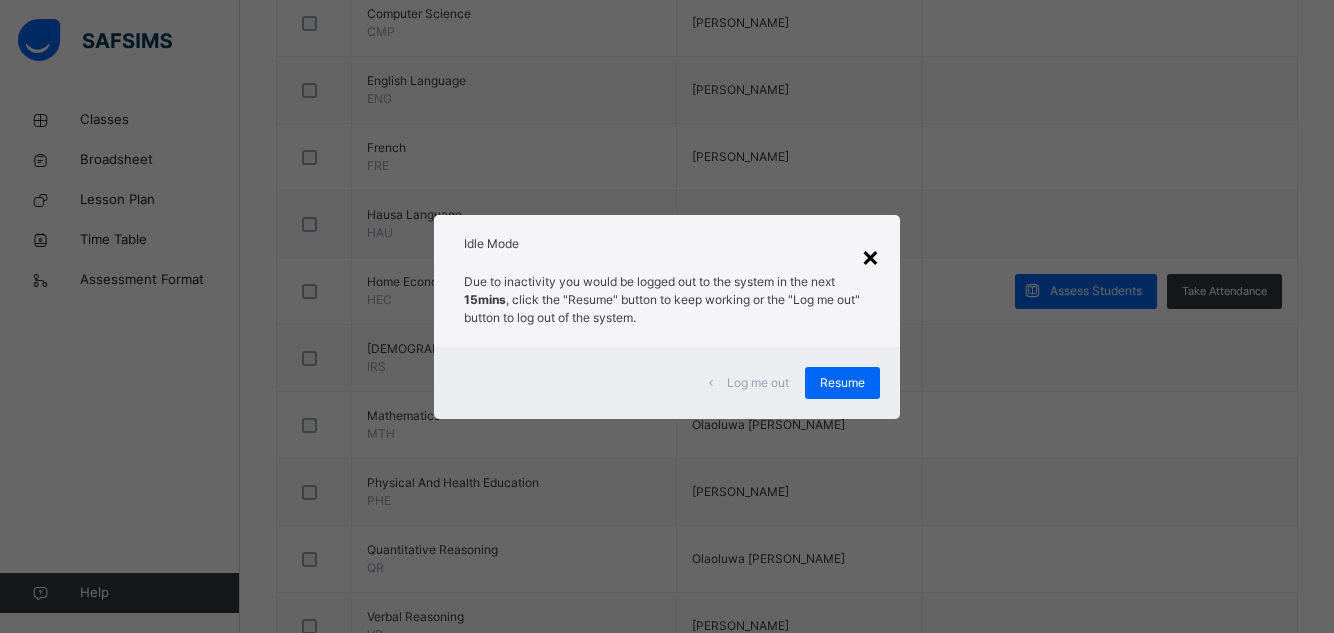 click on "×" at bounding box center [870, 256] 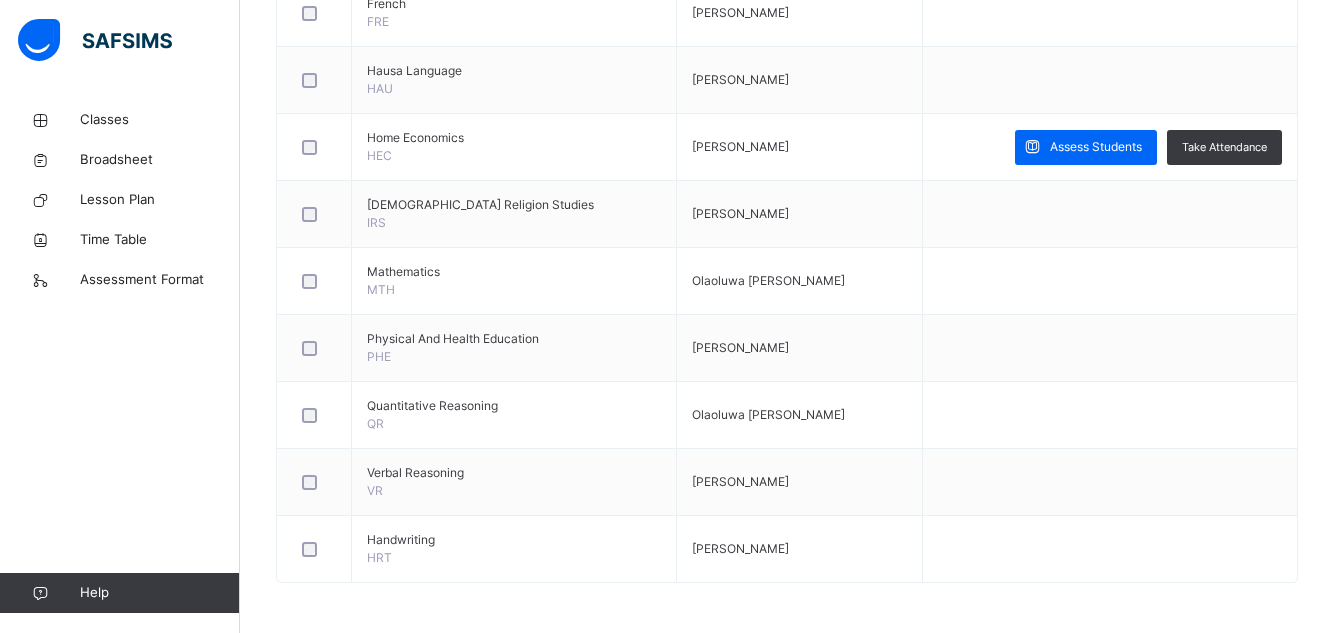 scroll, scrollTop: 1006, scrollLeft: 0, axis: vertical 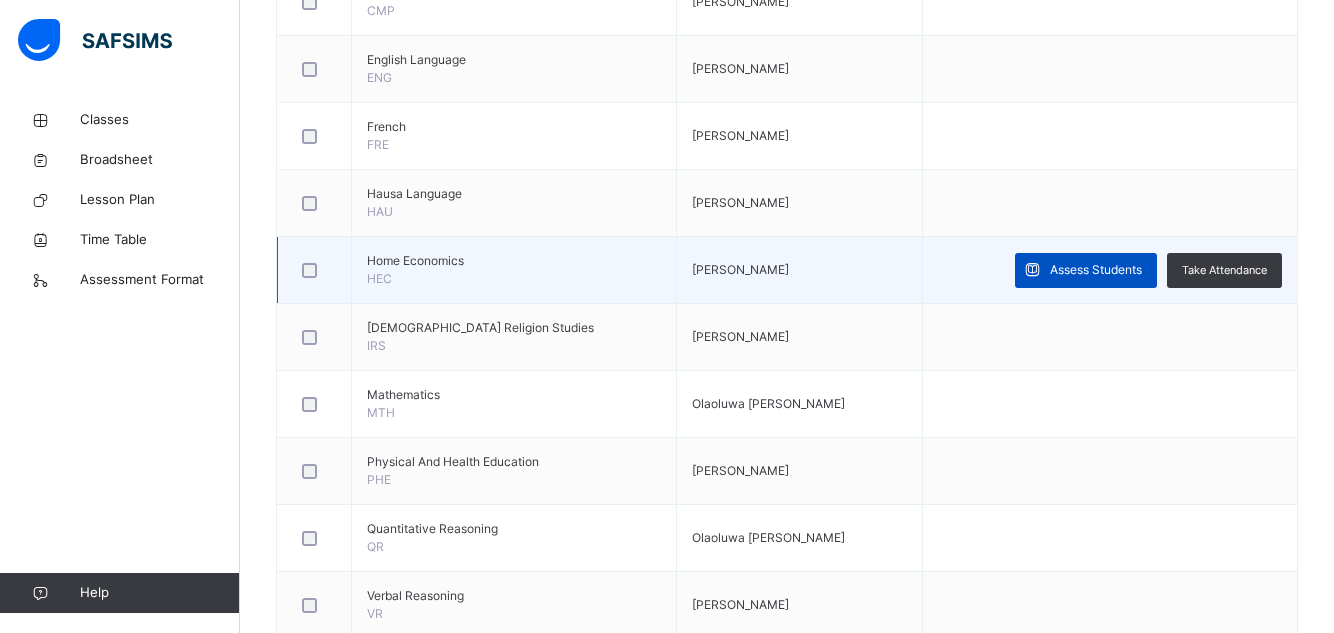 click at bounding box center [1032, 270] 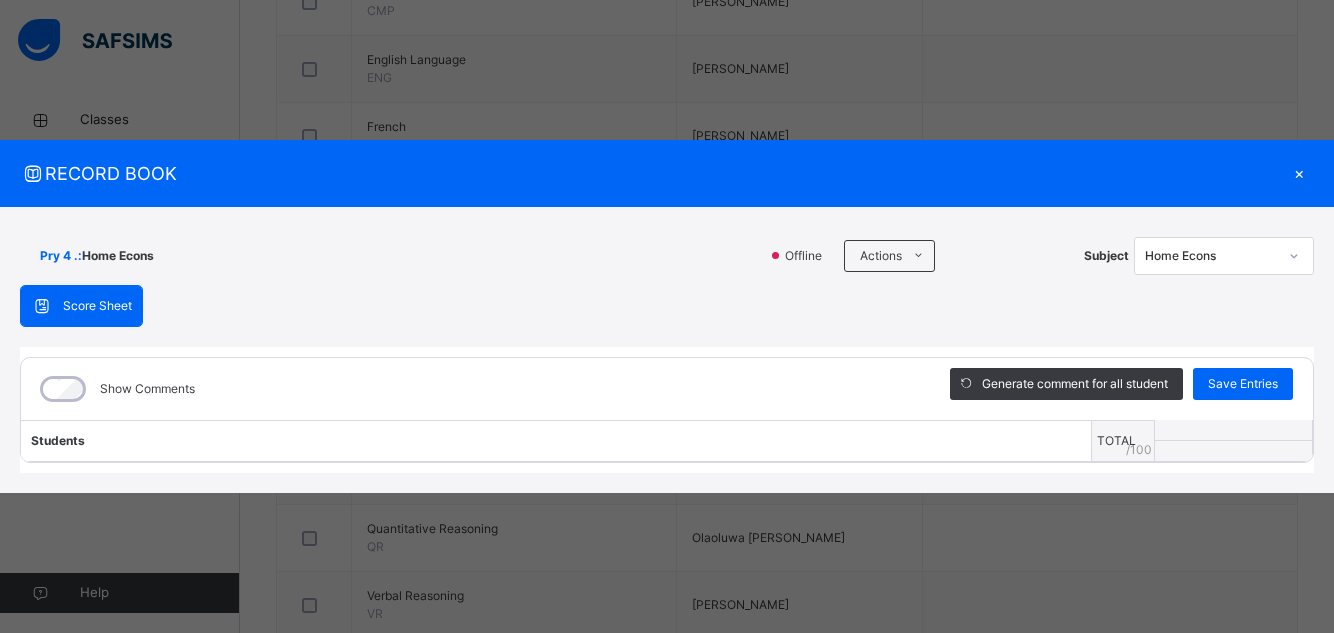 click on "RECORD BOOK × Pry 4   . :   Home Econs Offline Actions  Download Empty Score Sheet  Upload/map score sheet Subject  Home Econs Abuja Capital International College Date: 16th Jul 2025, 1:37:51 pm Score Sheet Score Sheet Show Comments   Generate comment for all student   Save Entries Class Level:  Pry 4   . Subject:  Home Econs Session:  2024/2025 Session Session:  Third Term Students TOTAL /100 Comment   ×   Subject Teacher’s Comment Generate and see in full the comment developed by the AI with an option to regenerate the comment Sims Bot Please wait while the Sims Bot generates comments for all your students × How satisfied are you with using SAFSIMS? 😞 🙁 😐 🙂 😄 Very Dissatisfied Very Satisfied Submit Close Import subject assessment score Map your assessment to those on our system Upload excel file used to fill out assessment   This excel file is the empty score sheet you downloaded eariler Drag and Drop files here Browse File from you computer × Warning!!!   Cancel Yes,  Cancel" at bounding box center (667, 316) 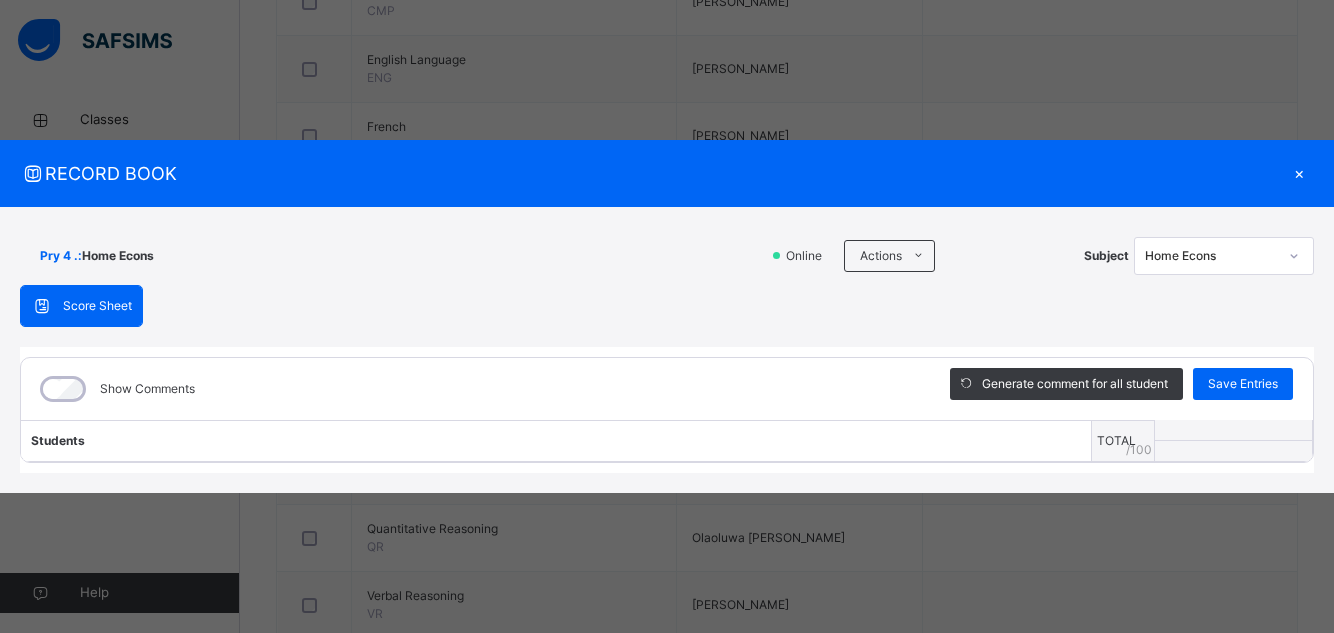 click on "×" at bounding box center [1299, 173] 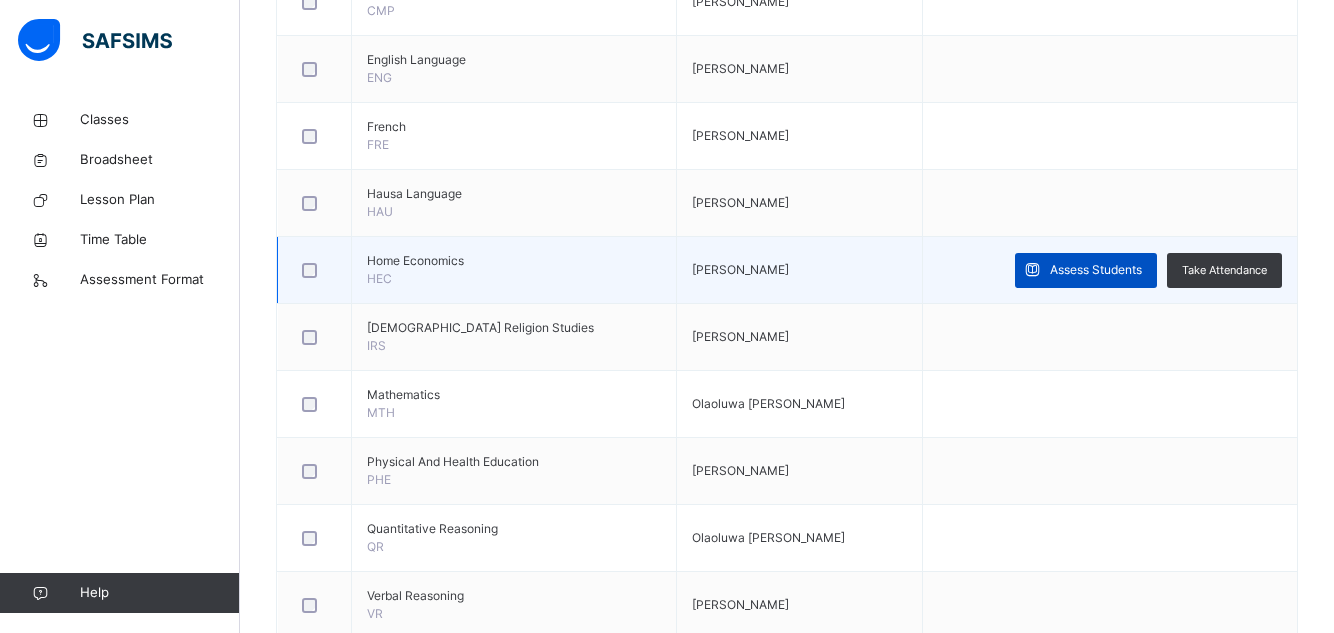 click on "Assess Students" at bounding box center [1096, 270] 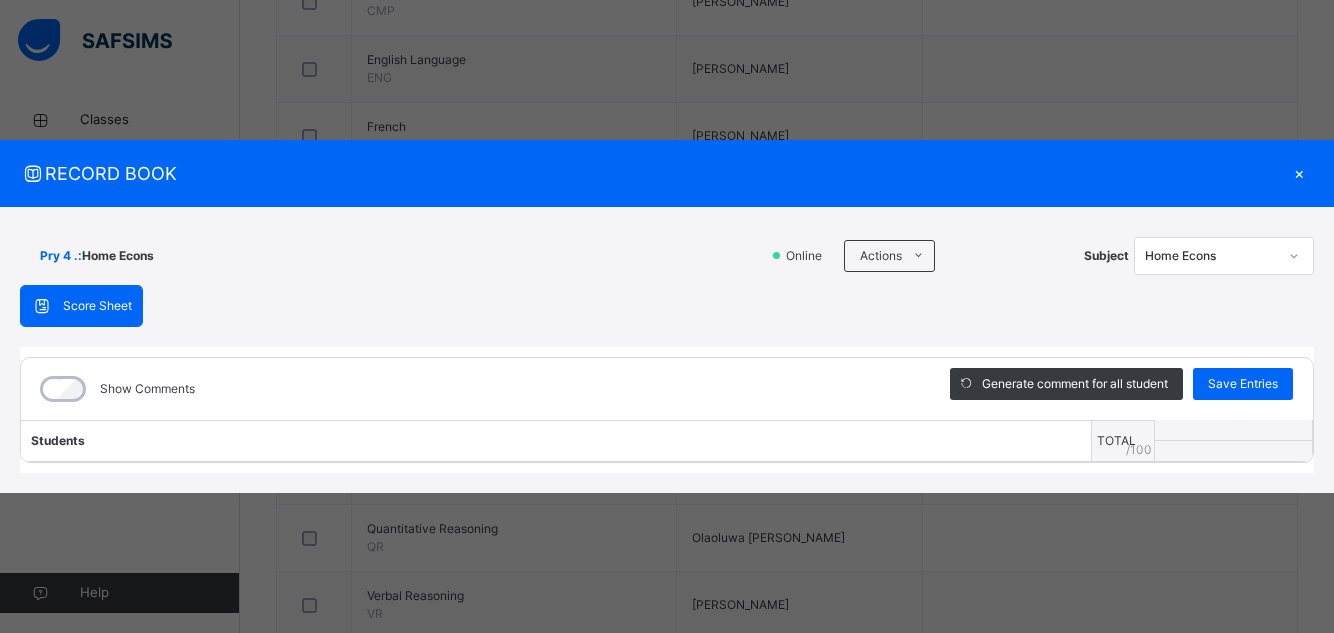 click 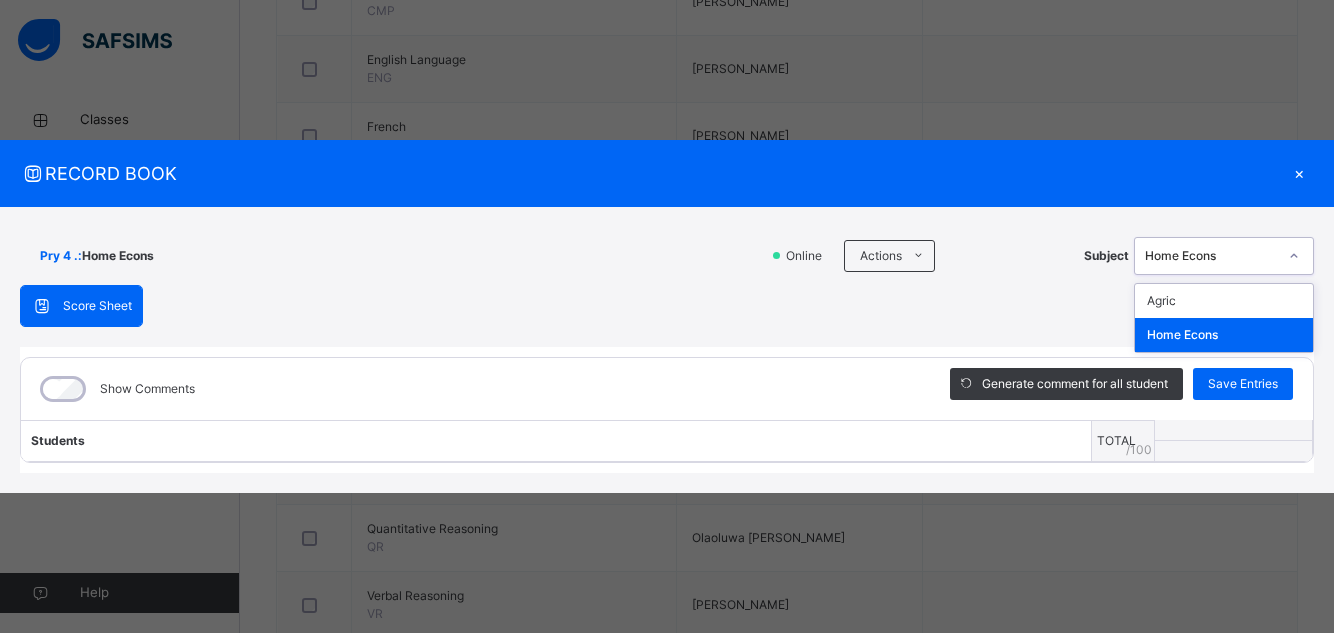click on "Home Econs" at bounding box center (1224, 335) 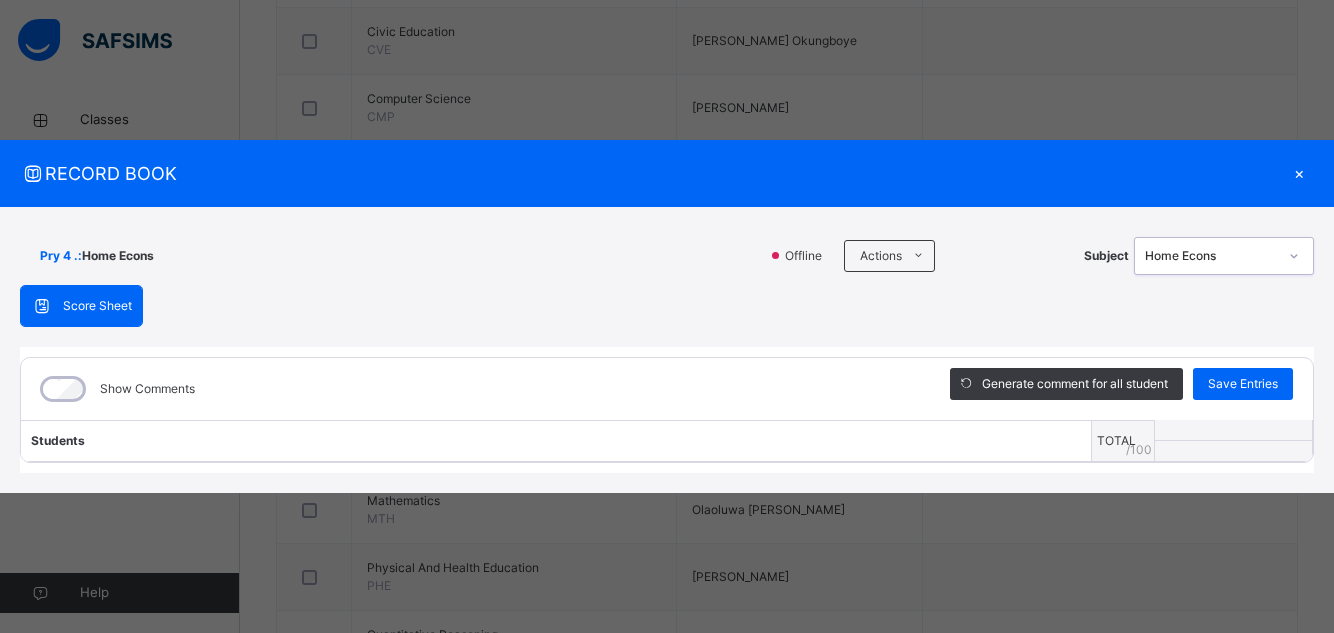 scroll, scrollTop: 929, scrollLeft: 0, axis: vertical 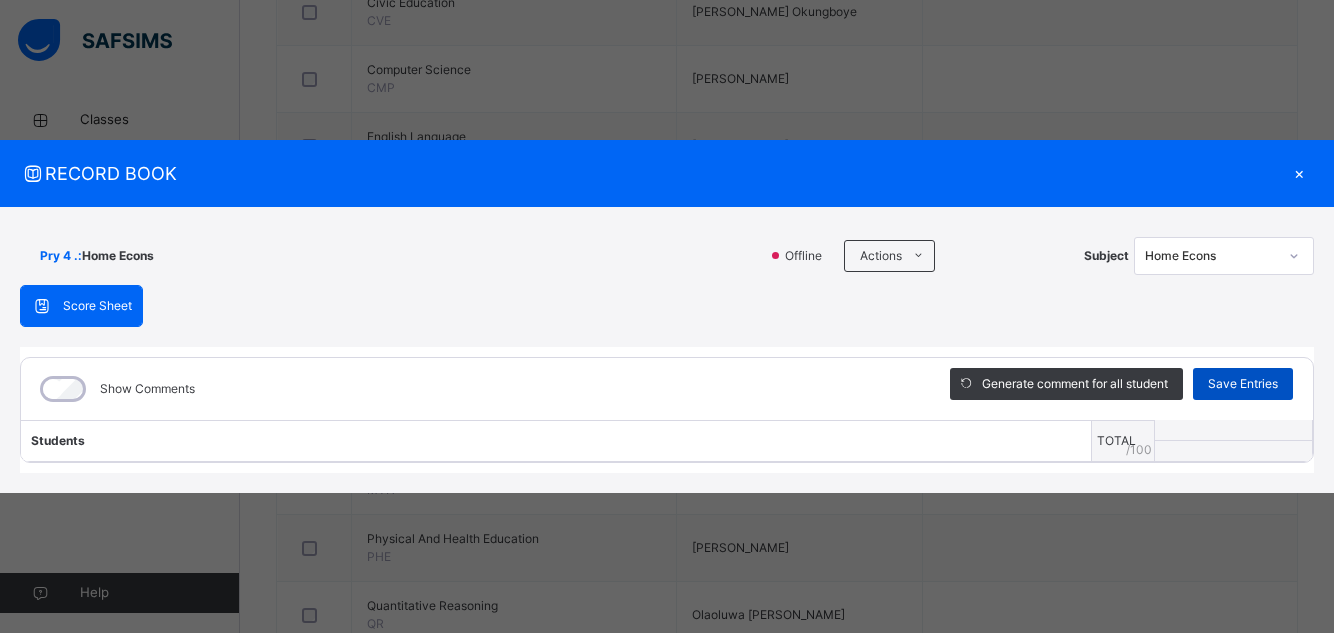 drag, startPoint x: 1317, startPoint y: 356, endPoint x: 1272, endPoint y: 397, distance: 60.876926 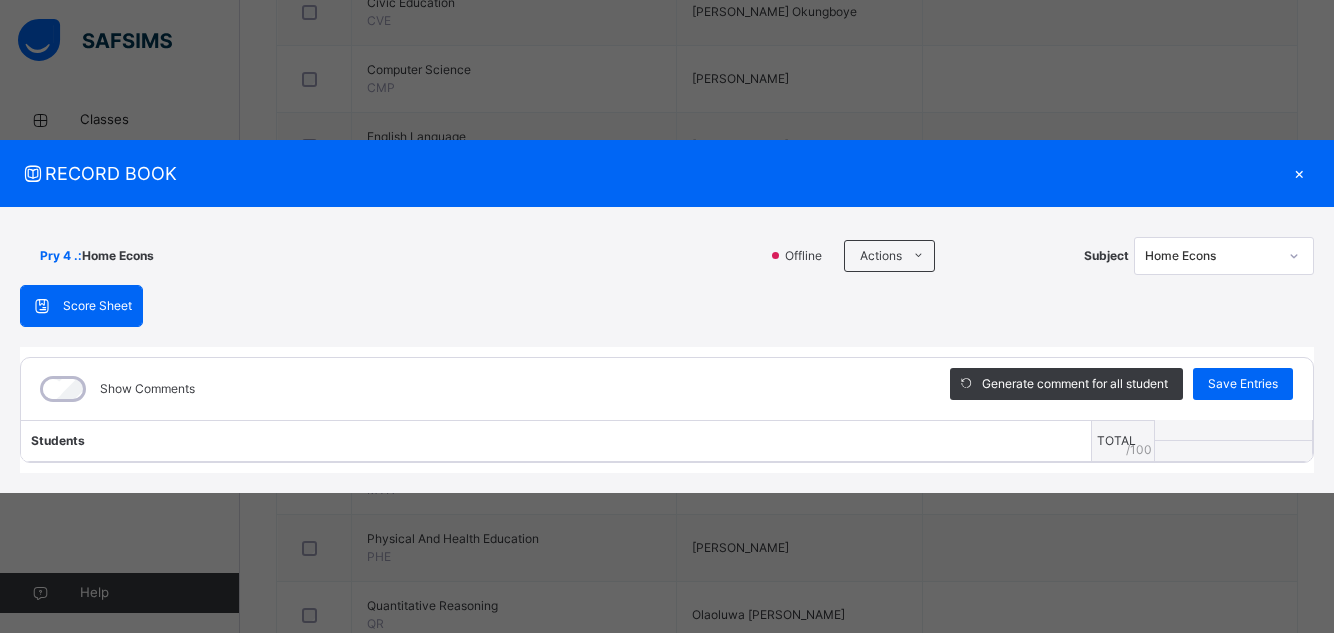 click on "Show Comments" at bounding box center (470, 389) 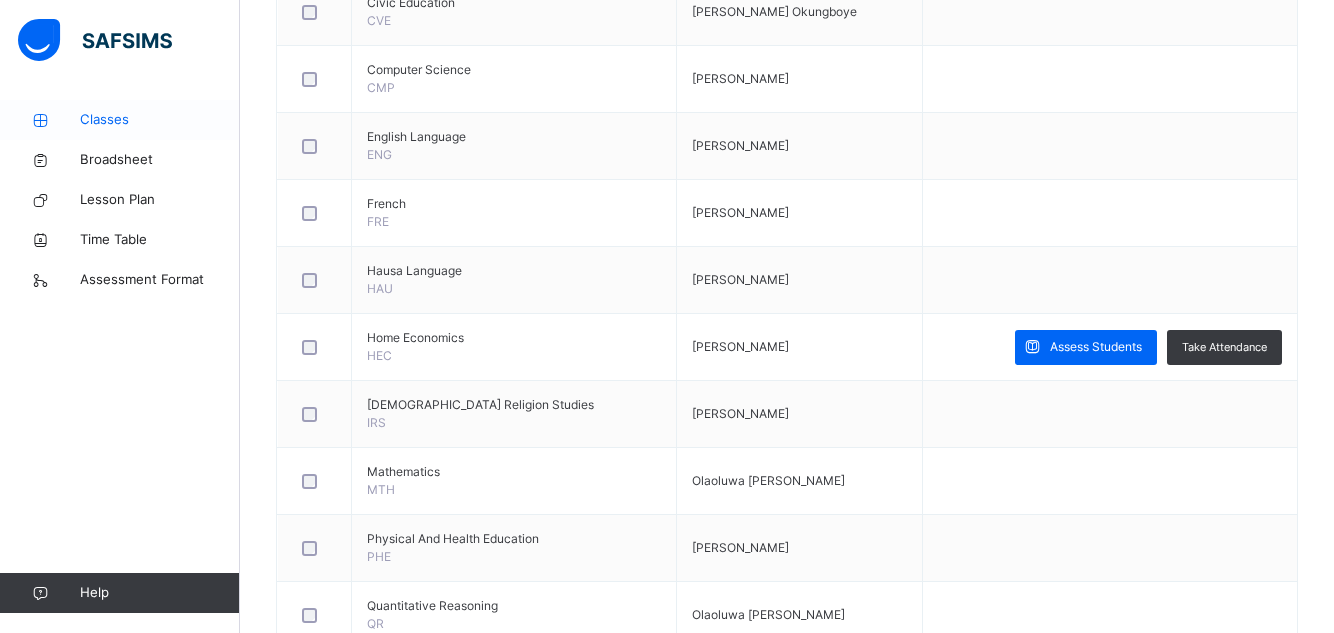 click on "Classes" at bounding box center [160, 120] 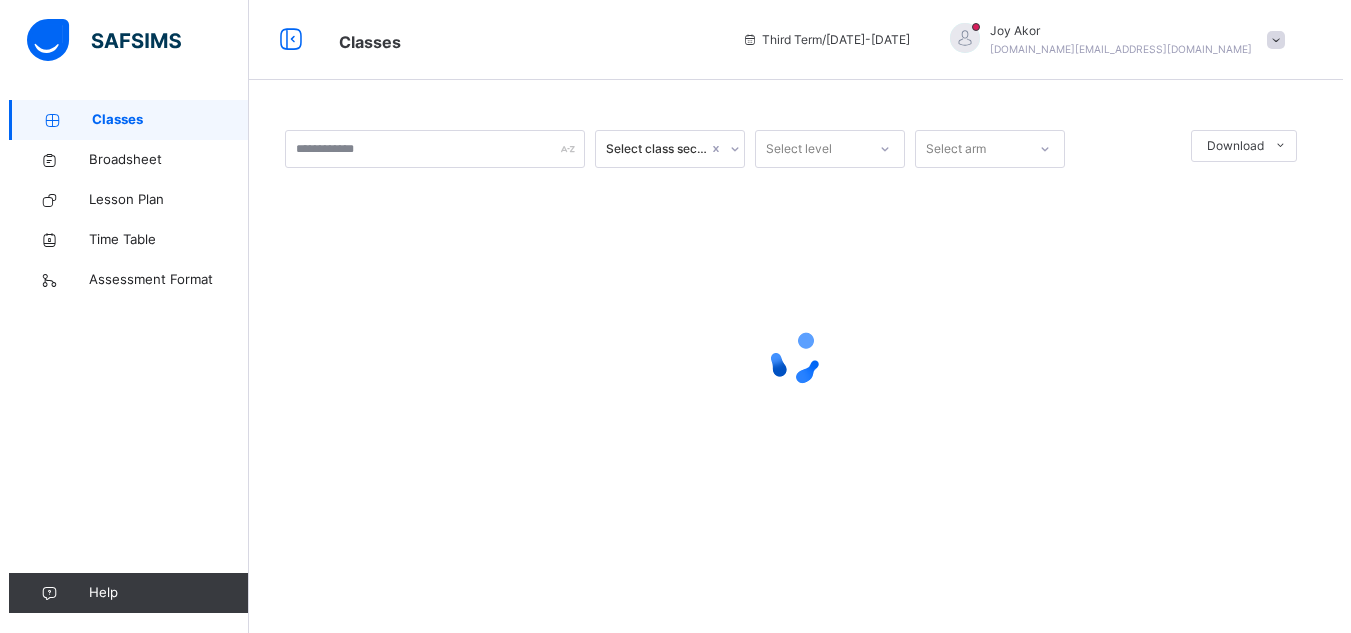 scroll, scrollTop: 0, scrollLeft: 0, axis: both 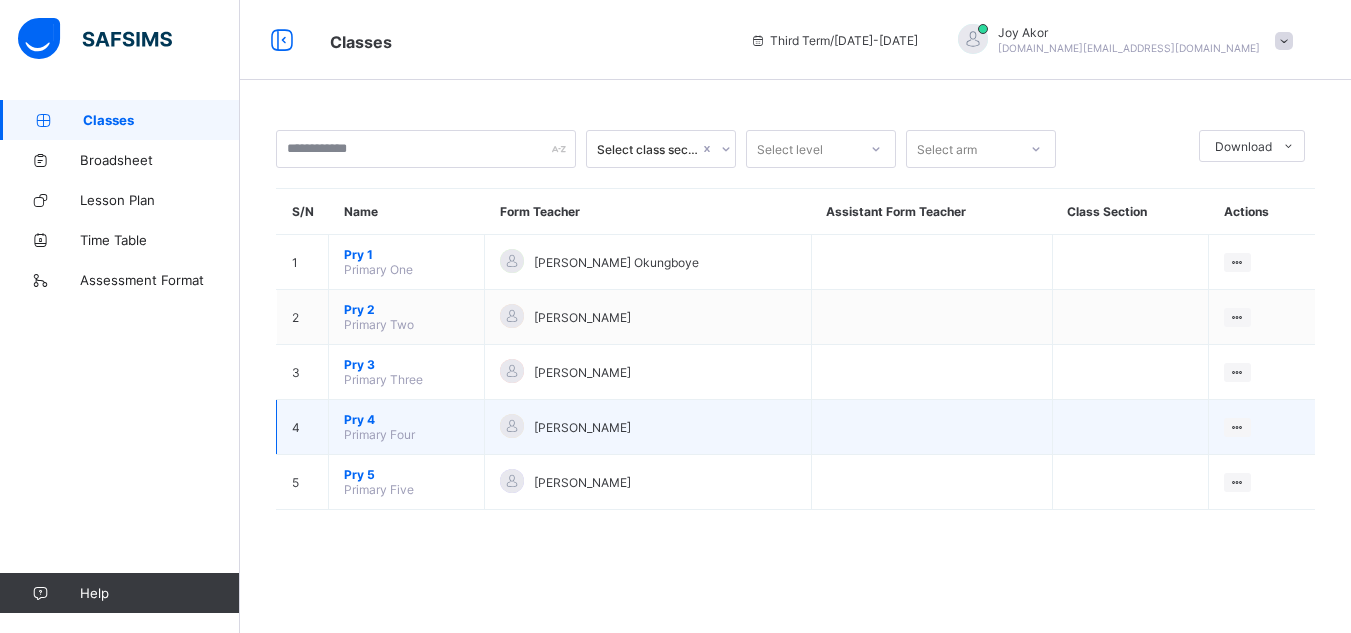 click on "Pry 4" at bounding box center [406, 419] 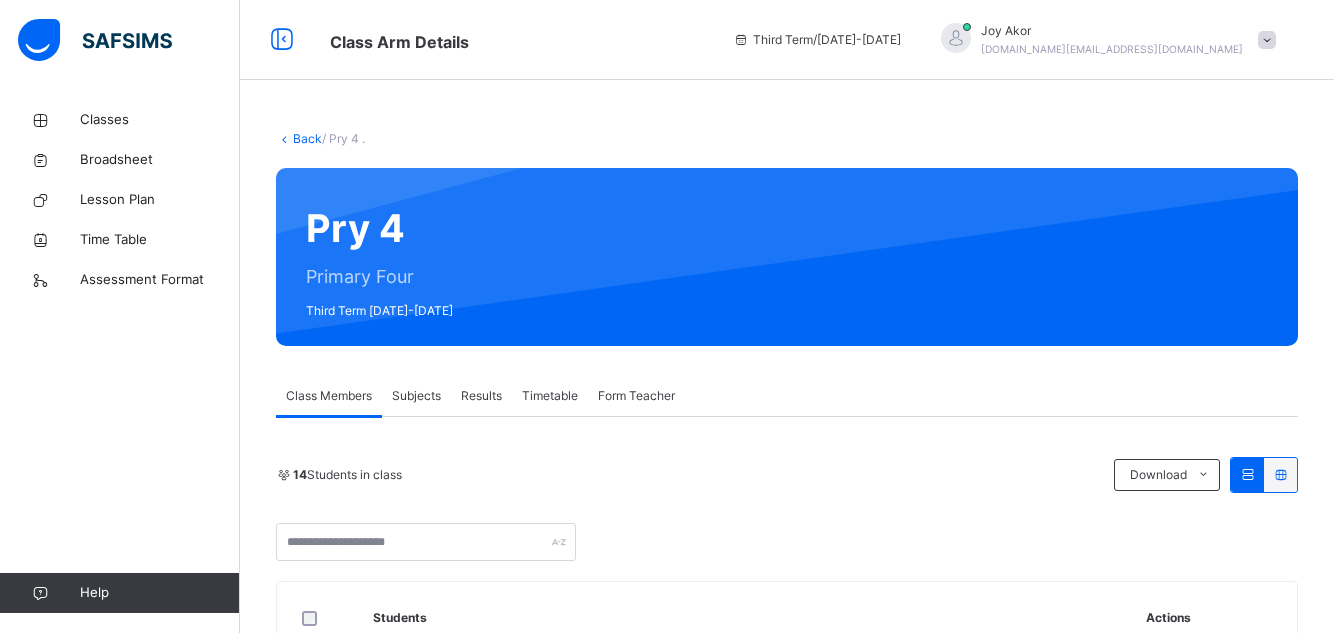 click on "Subjects" at bounding box center (416, 396) 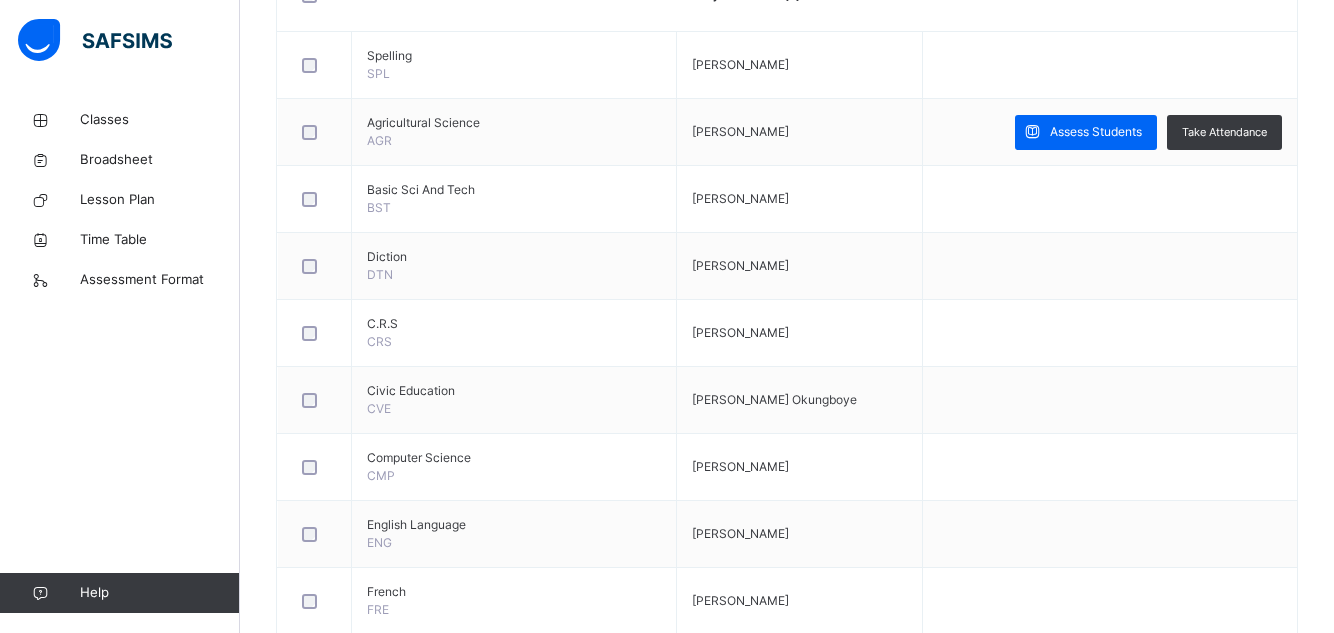 scroll, scrollTop: 535, scrollLeft: 0, axis: vertical 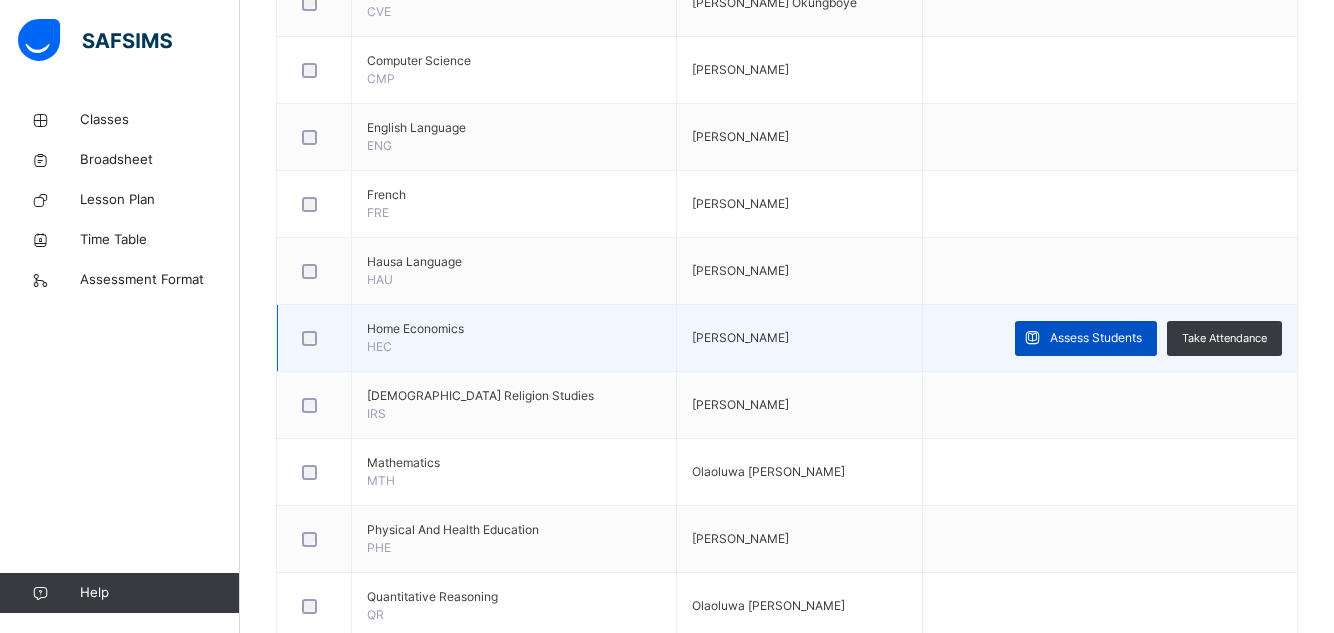 click on "Assess Students" at bounding box center (1096, 338) 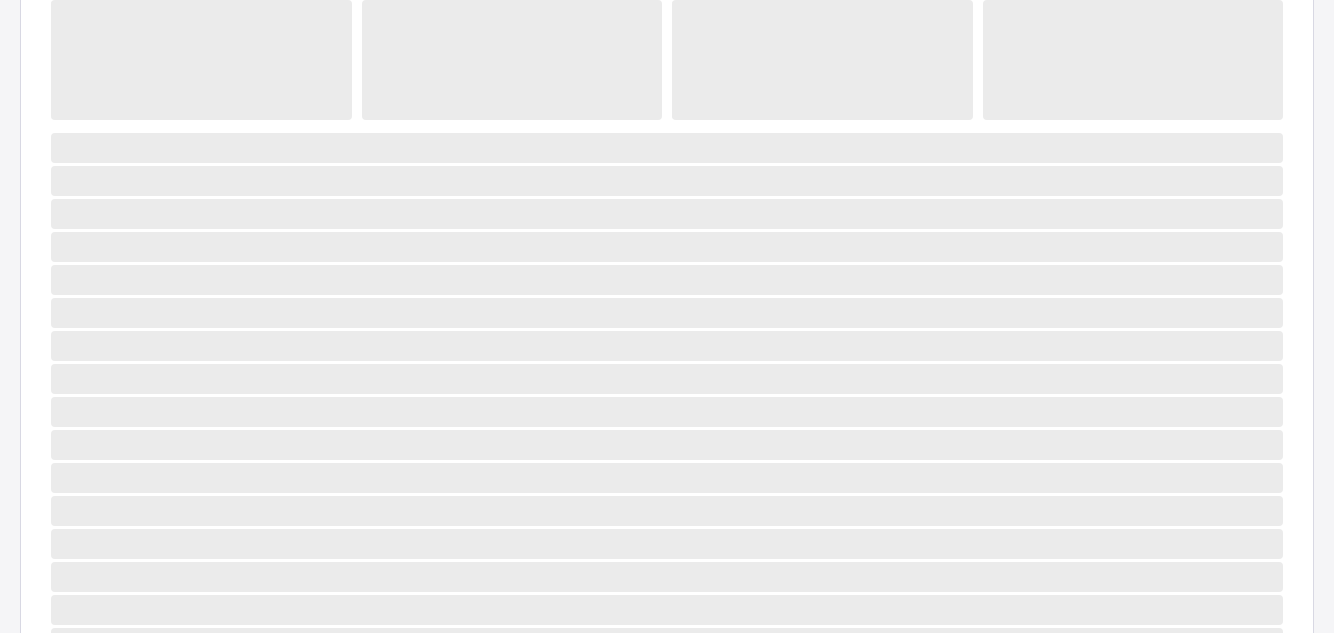 scroll, scrollTop: 399, scrollLeft: 0, axis: vertical 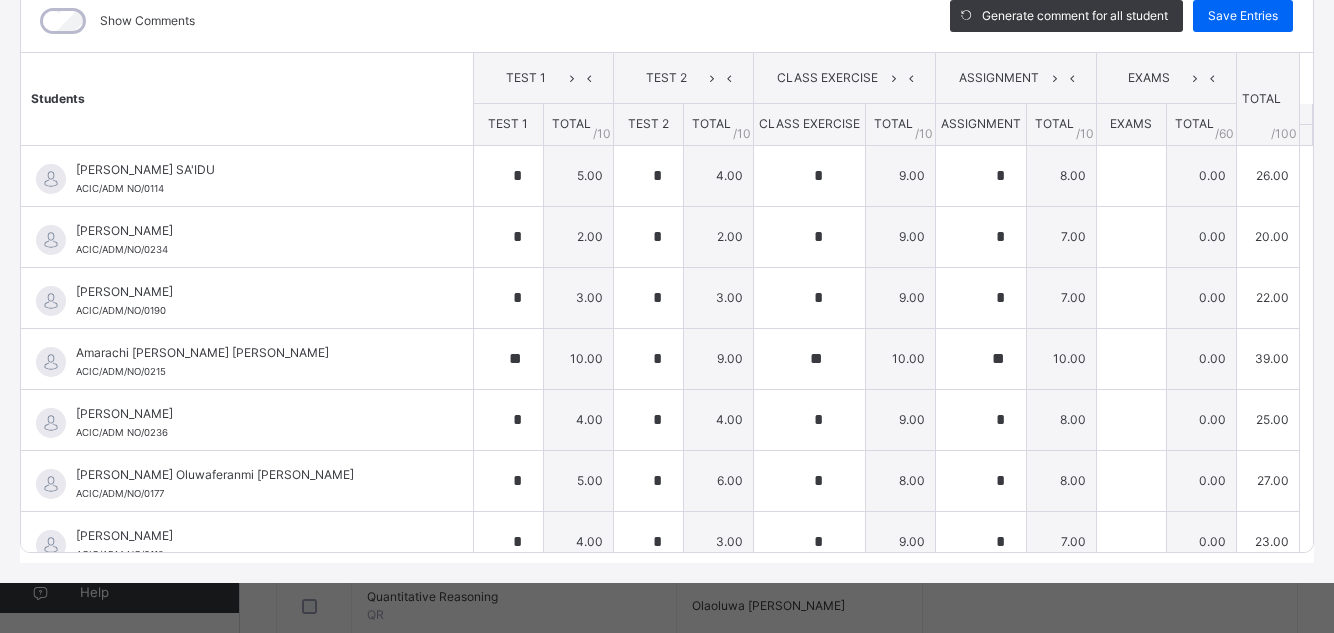type on "*" 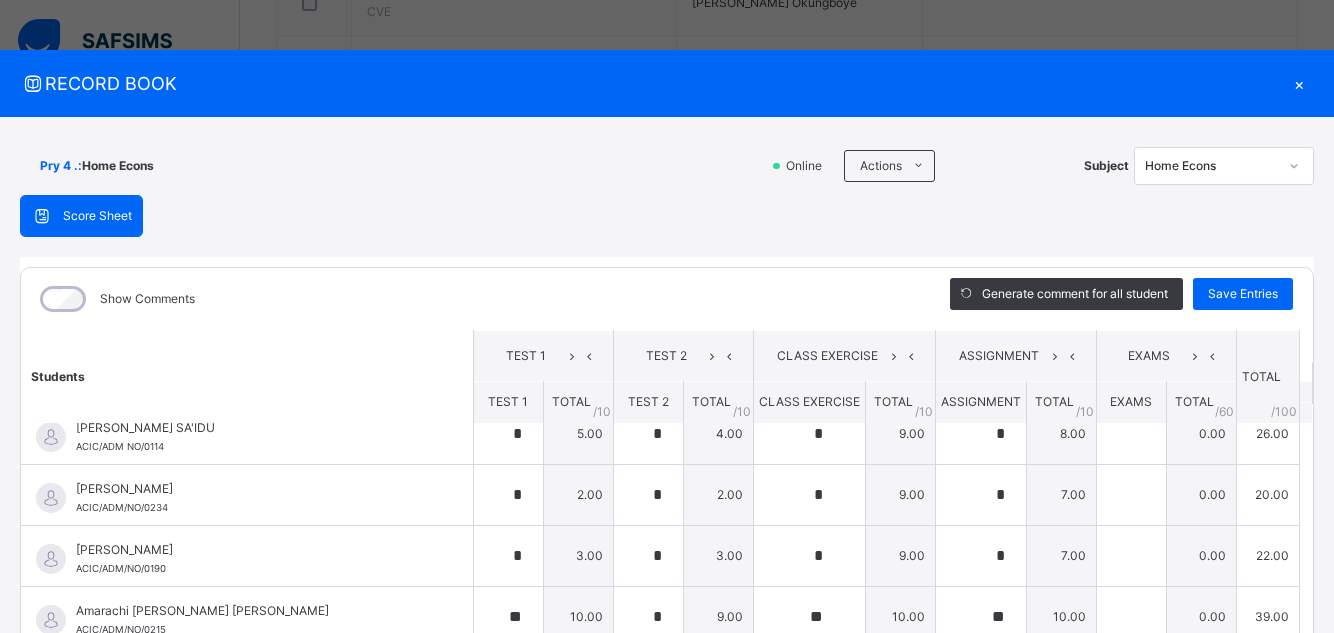scroll, scrollTop: 0, scrollLeft: 0, axis: both 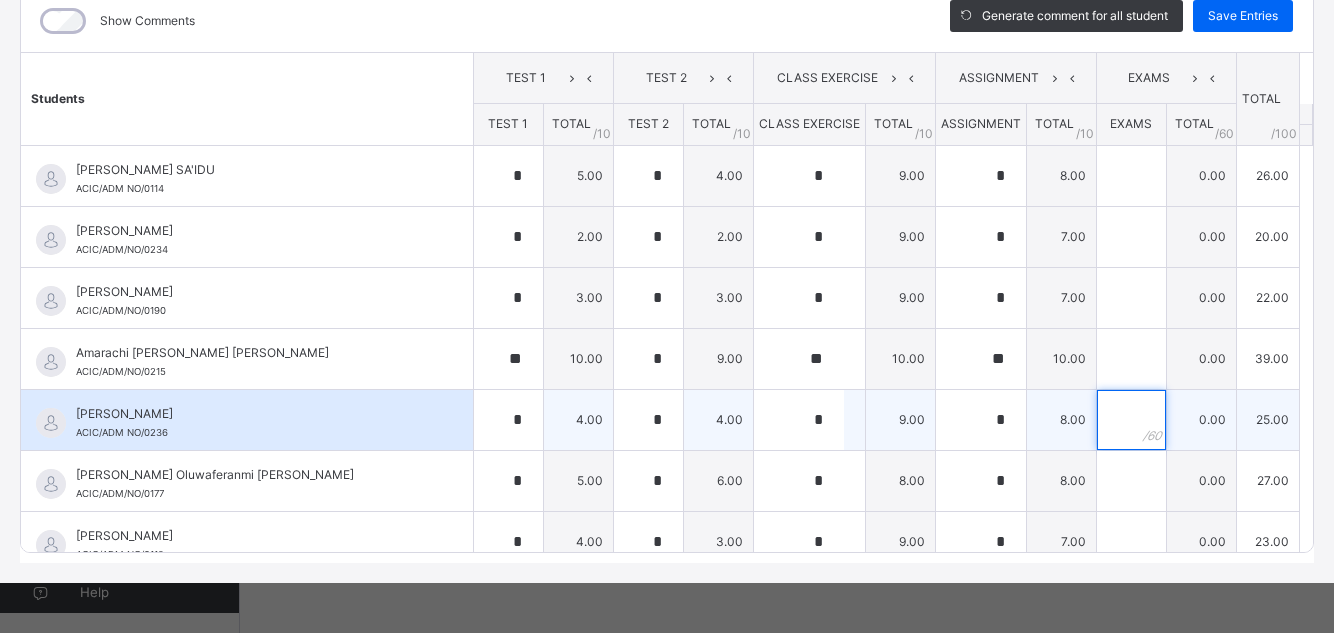 click at bounding box center [1131, 420] 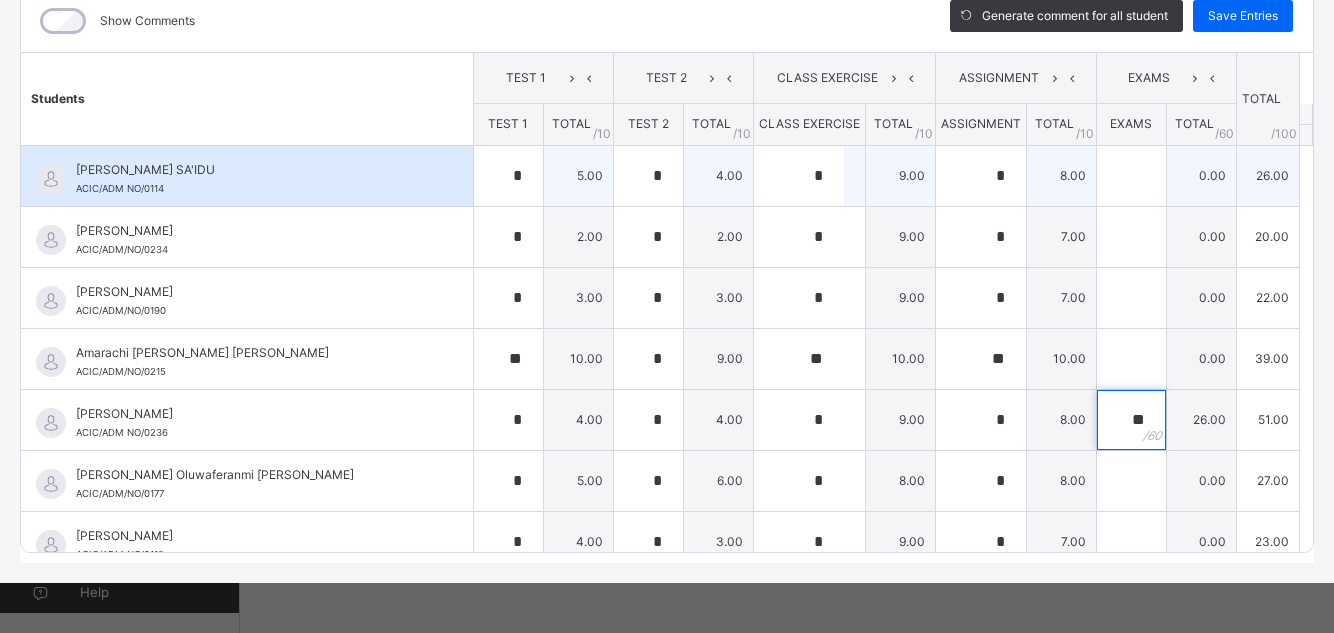 type on "**" 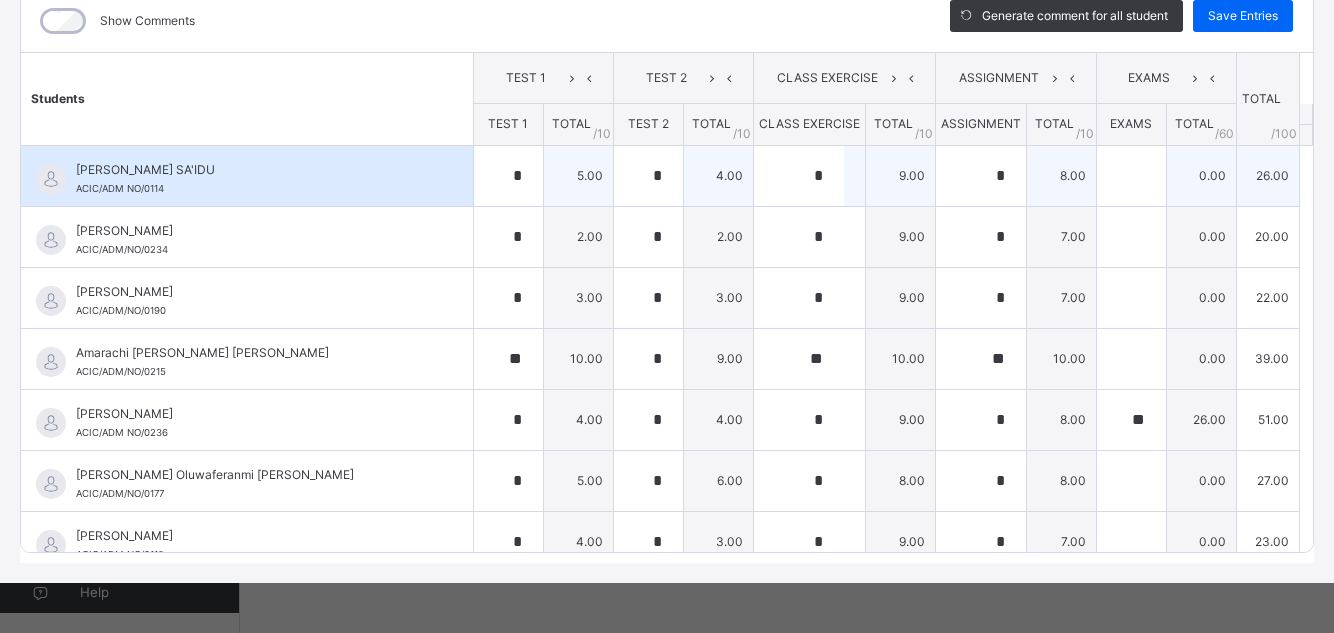 drag, startPoint x: 1157, startPoint y: 168, endPoint x: 1162, endPoint y: 198, distance: 30.413813 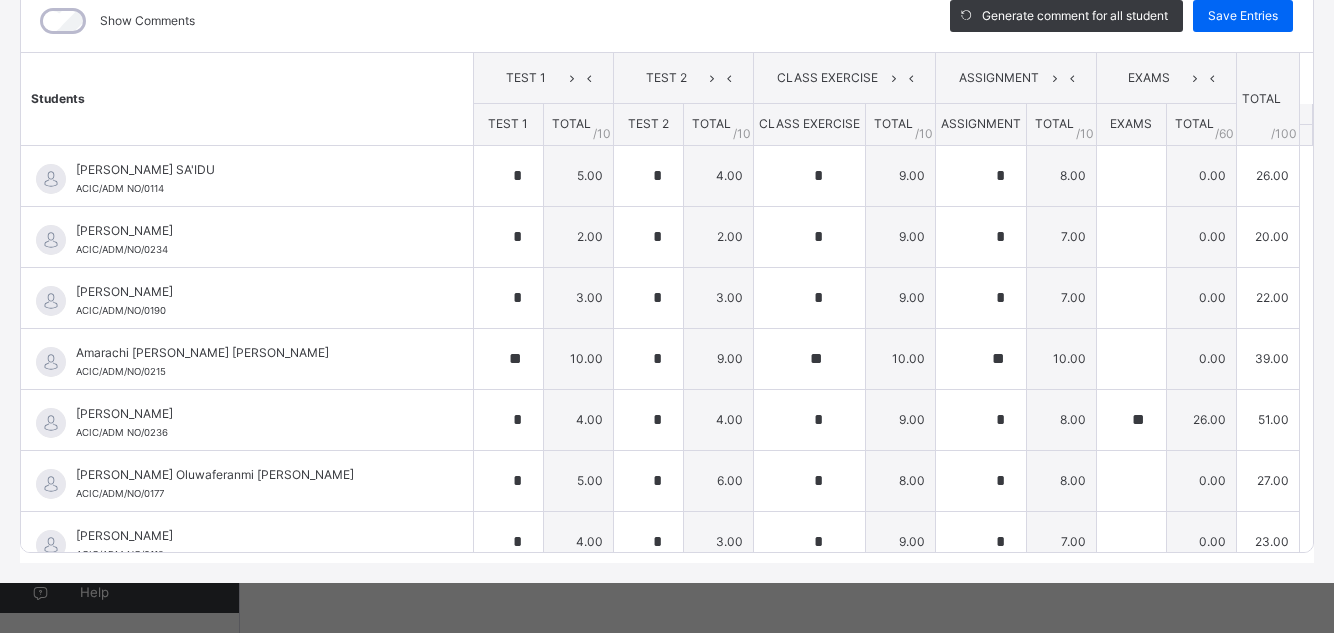 drag, startPoint x: 1162, startPoint y: 198, endPoint x: 289, endPoint y: 45, distance: 886.3058 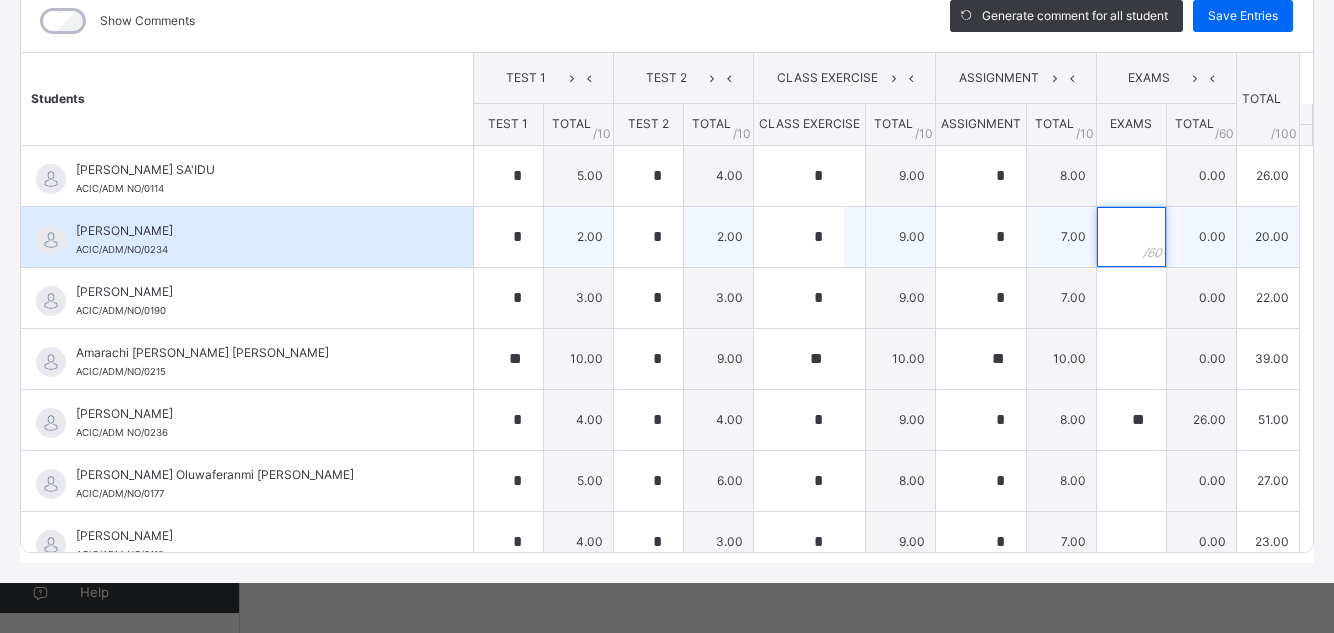 click at bounding box center (1131, 237) 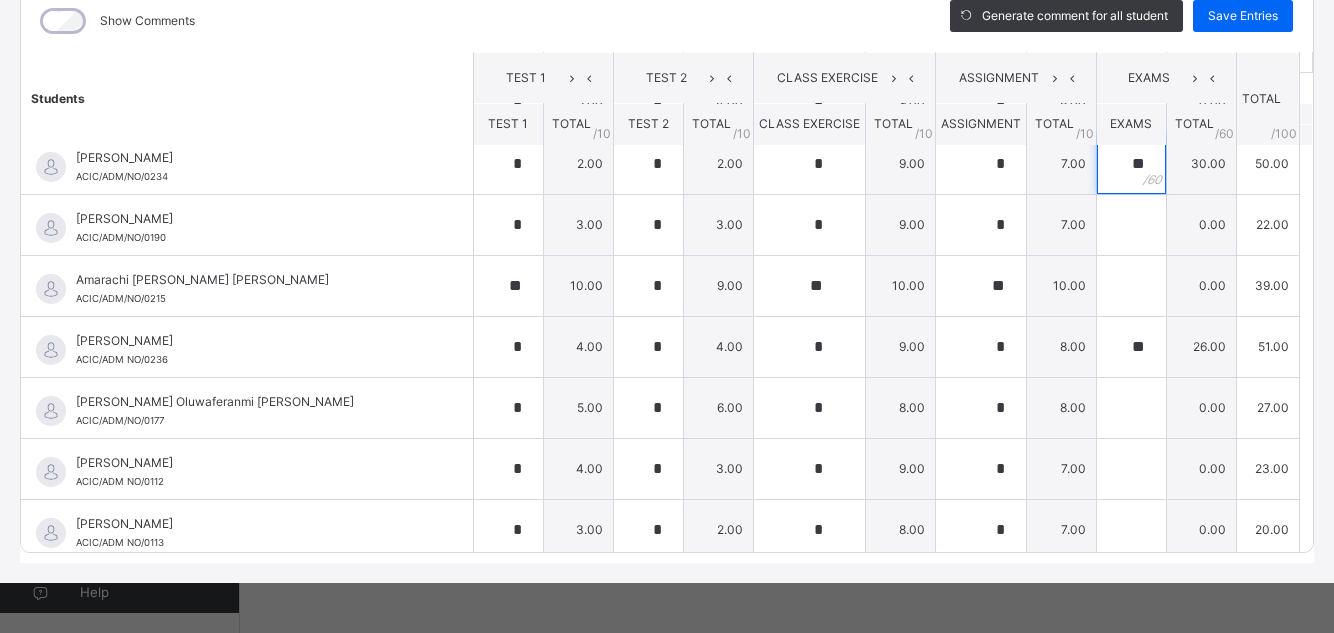 scroll, scrollTop: 82, scrollLeft: 0, axis: vertical 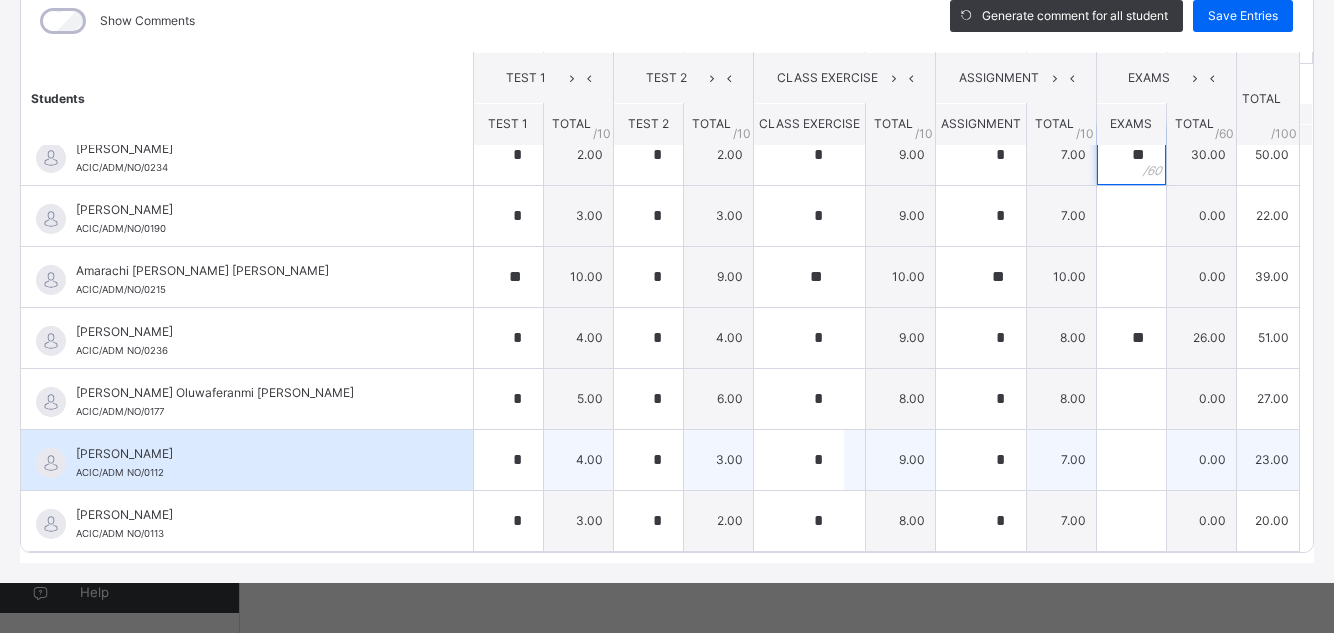 type on "**" 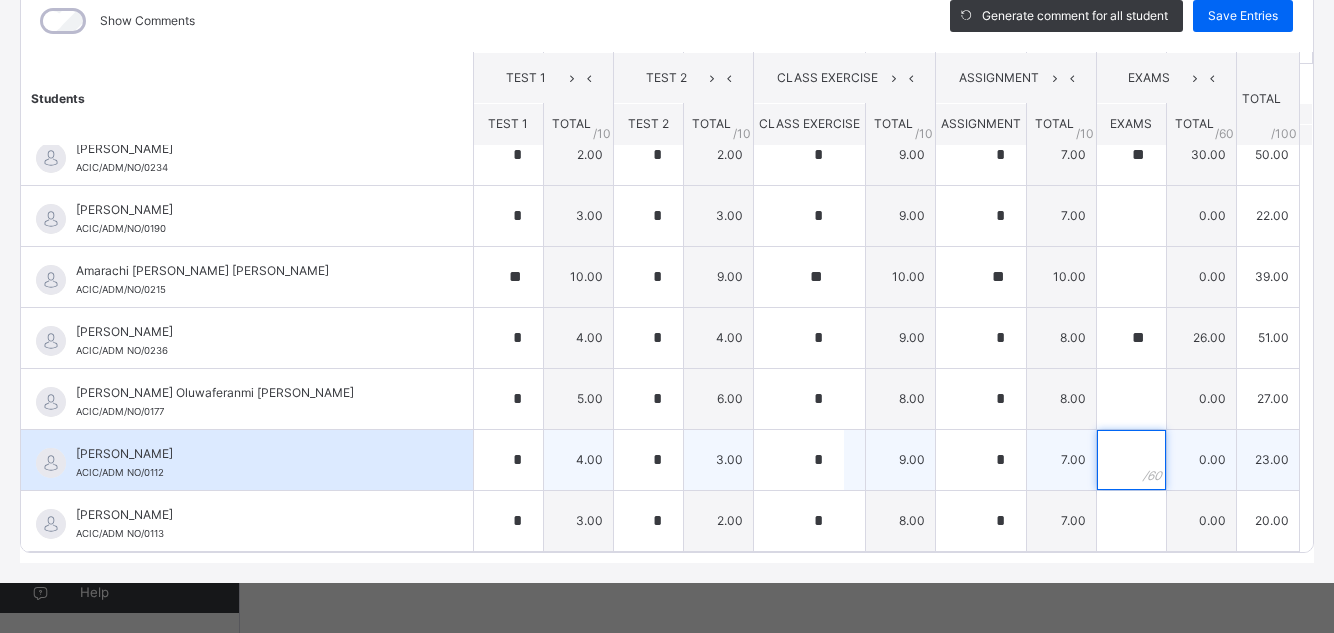 click at bounding box center (1131, 460) 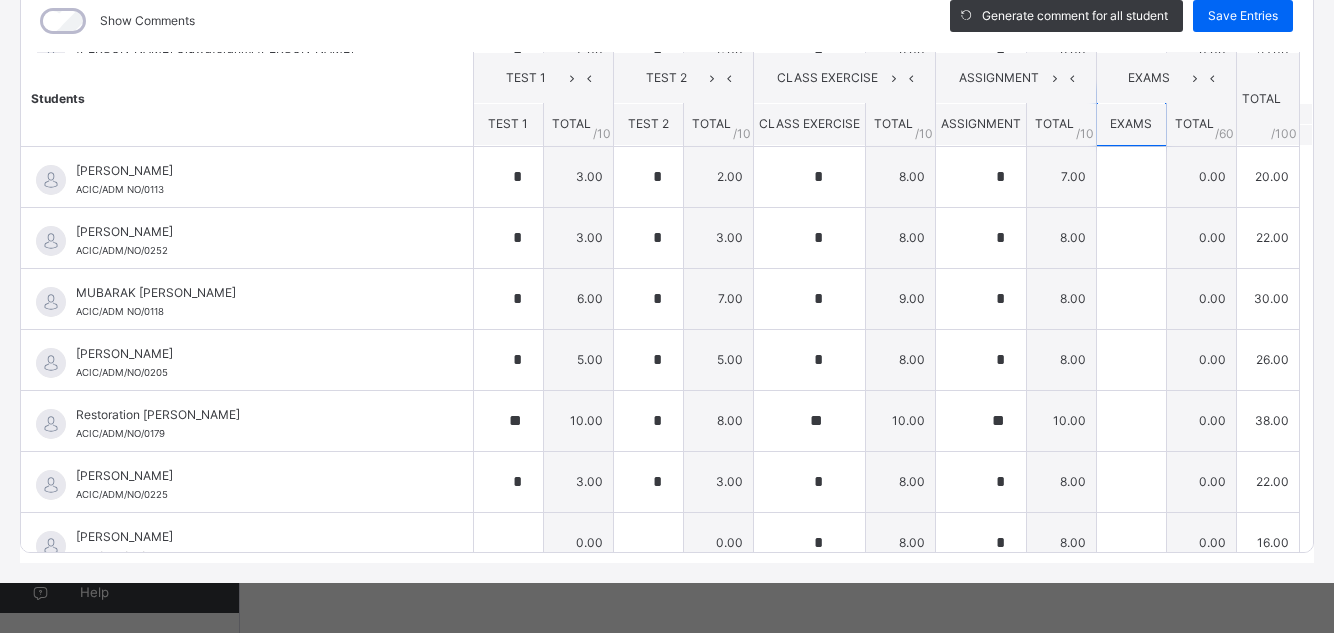 scroll, scrollTop: 448, scrollLeft: 0, axis: vertical 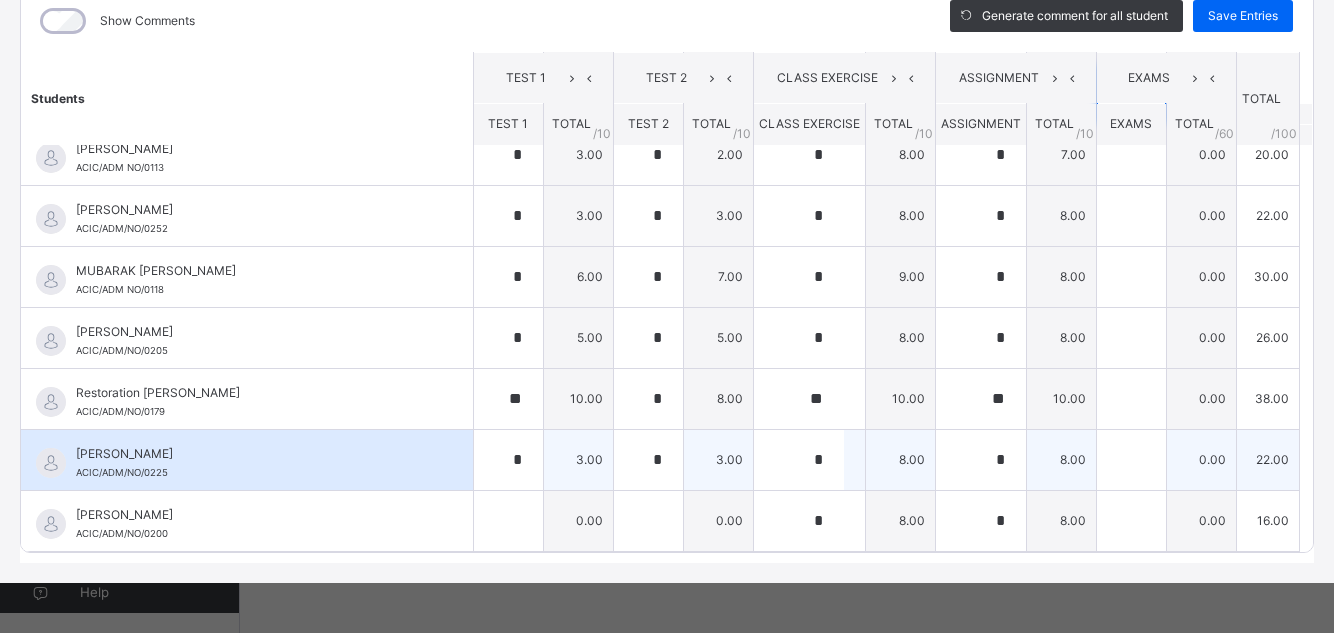 type on "**" 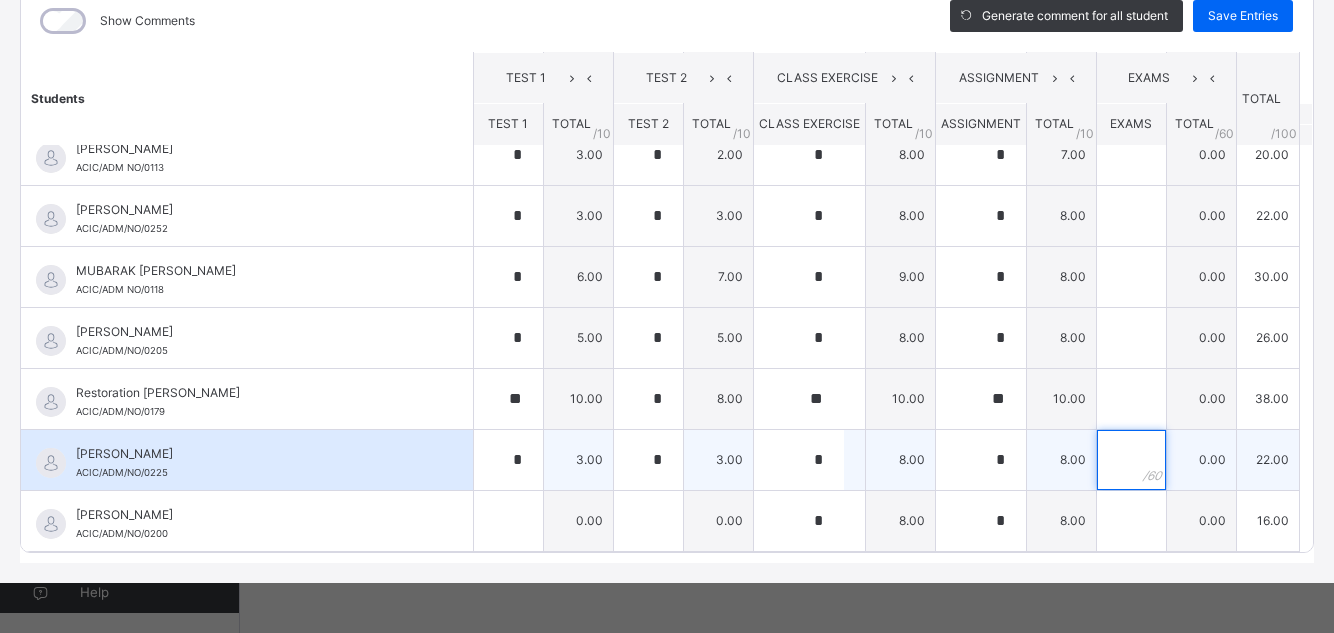 click at bounding box center (1131, 460) 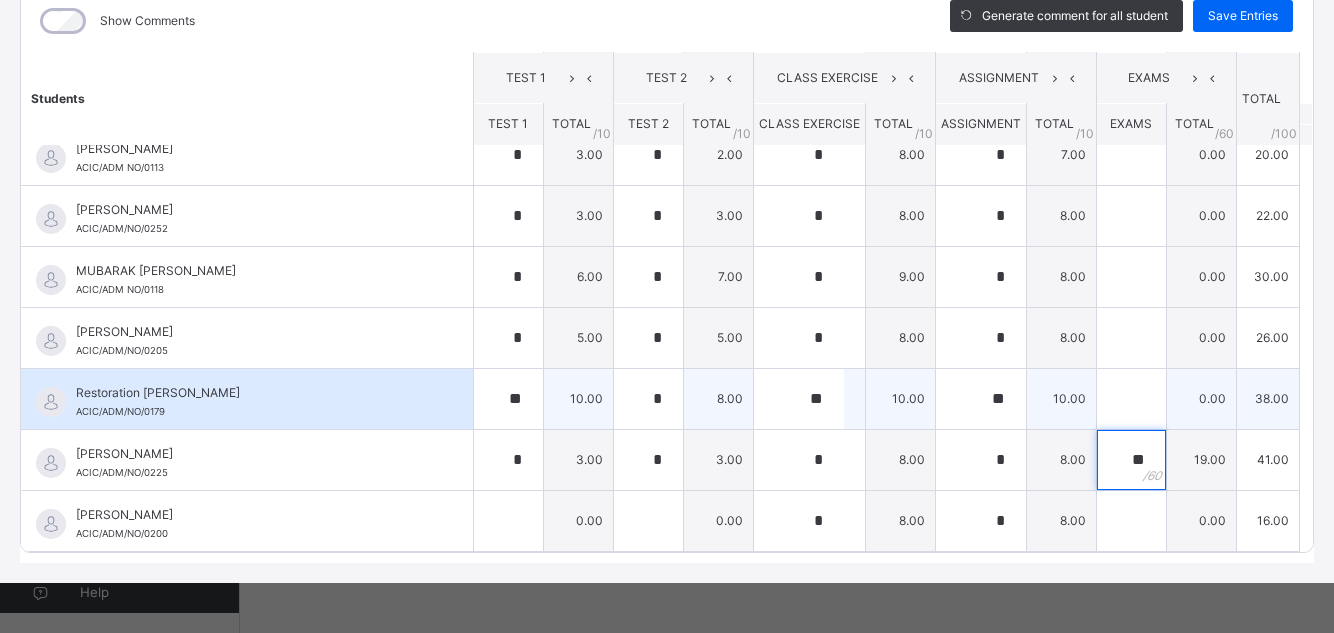 type on "**" 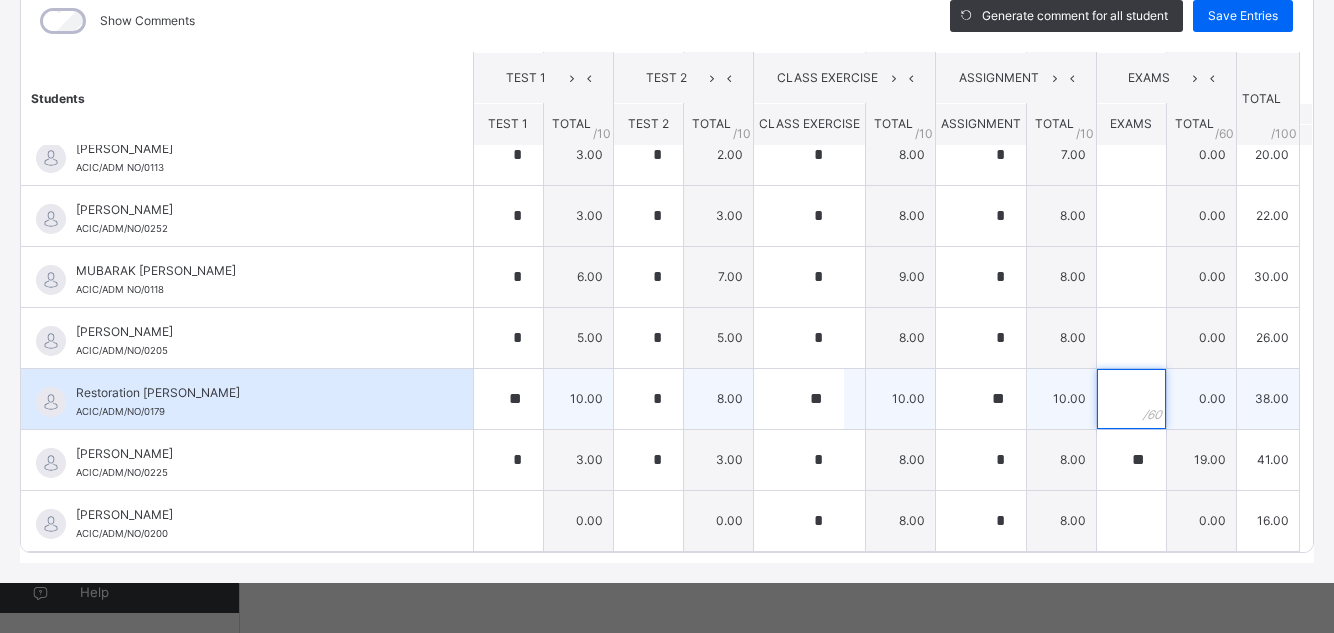click at bounding box center [1131, 399] 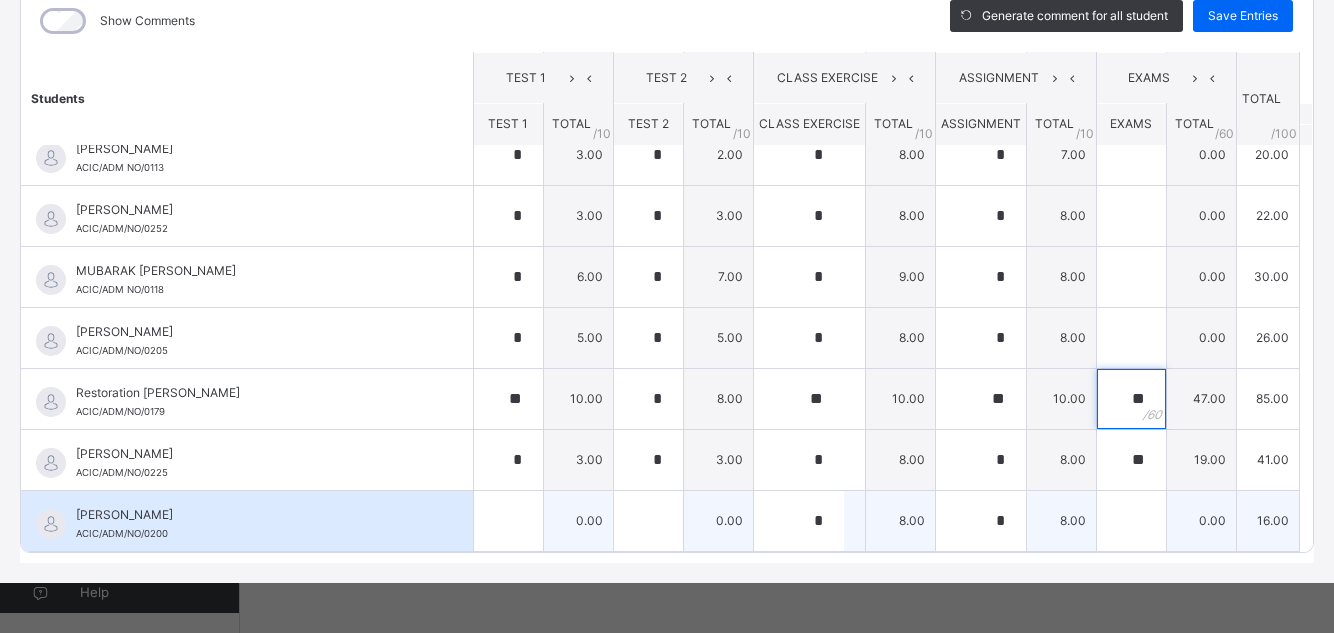 type on "**" 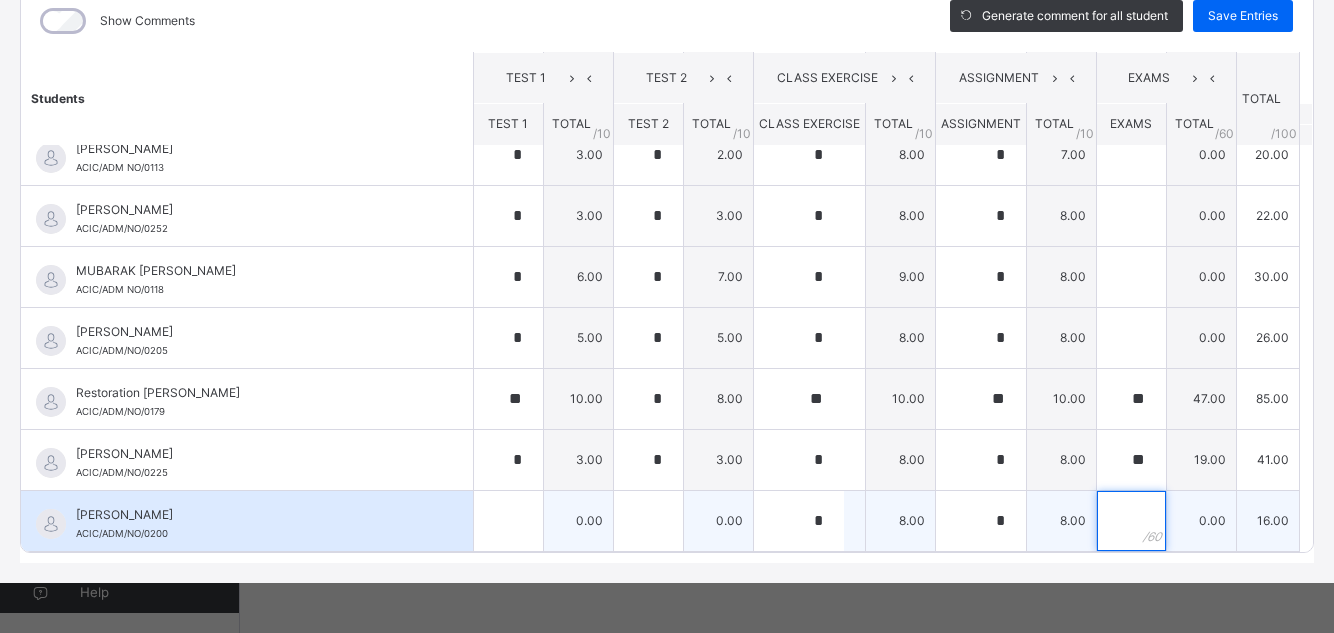 click at bounding box center (1131, 521) 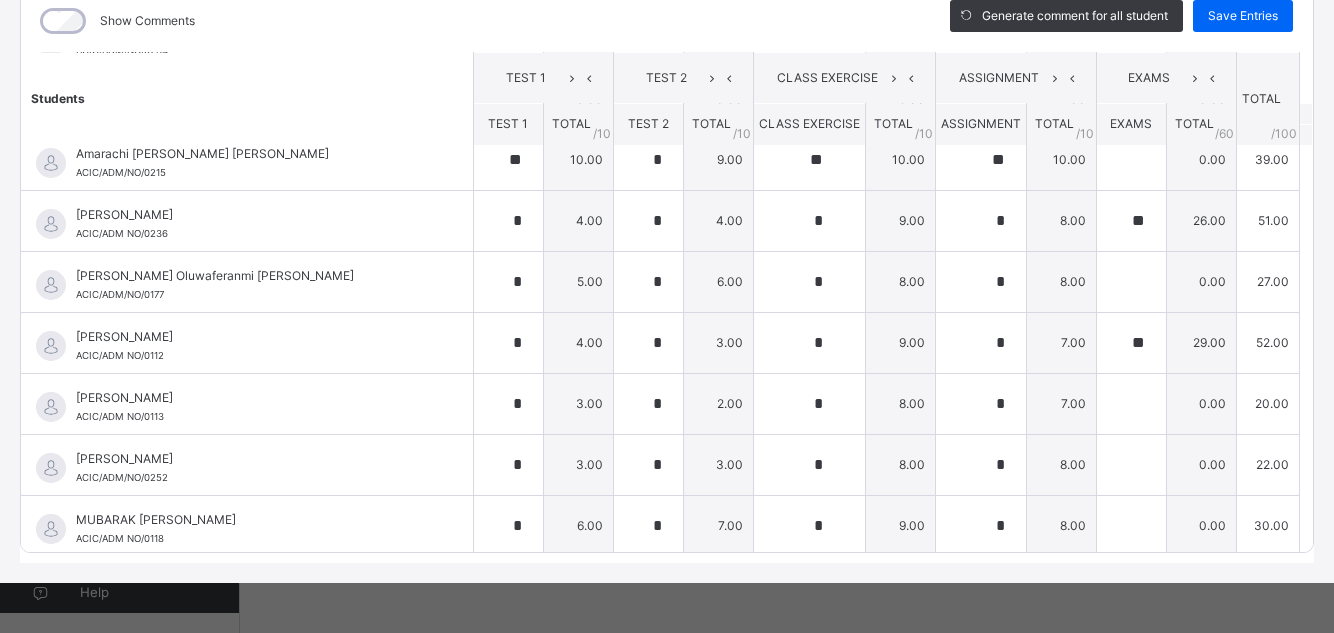 scroll, scrollTop: 193, scrollLeft: 0, axis: vertical 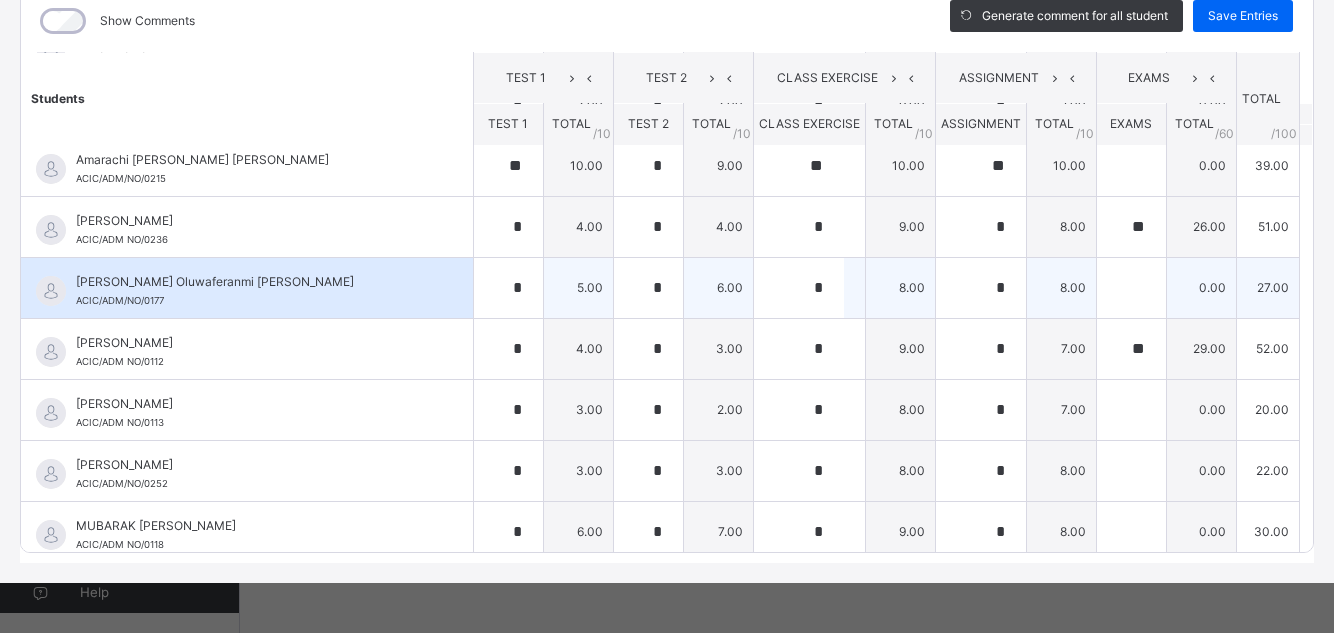 type on "**" 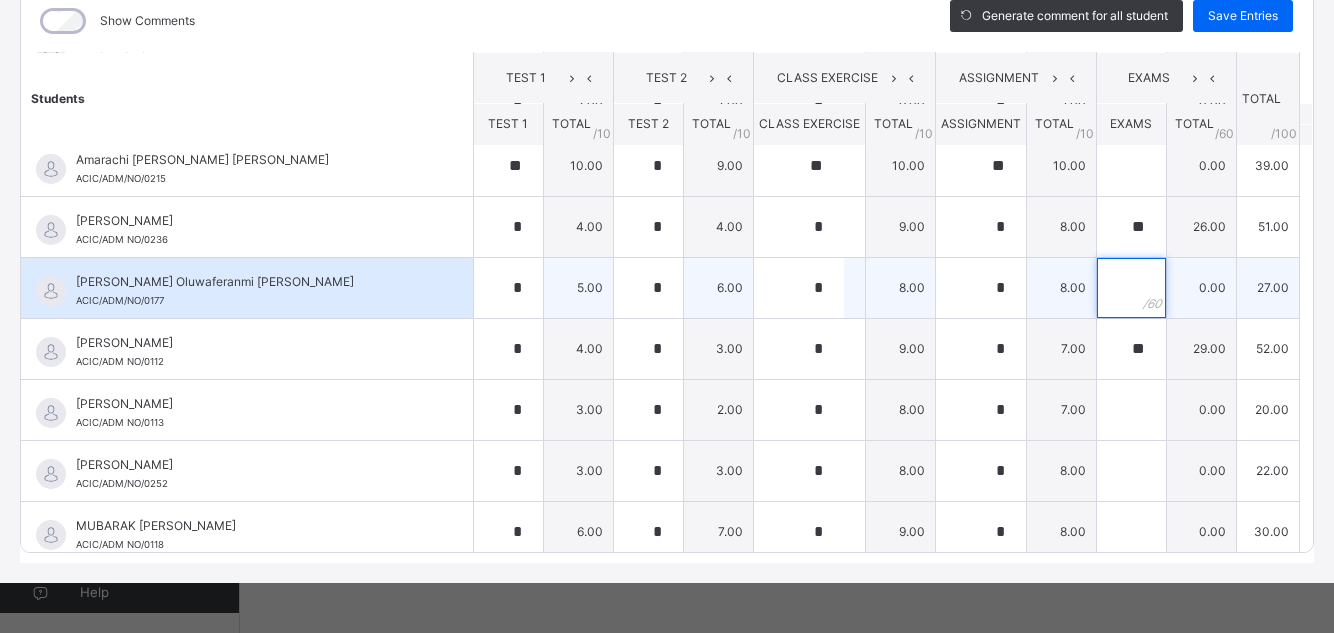 click at bounding box center (1131, 288) 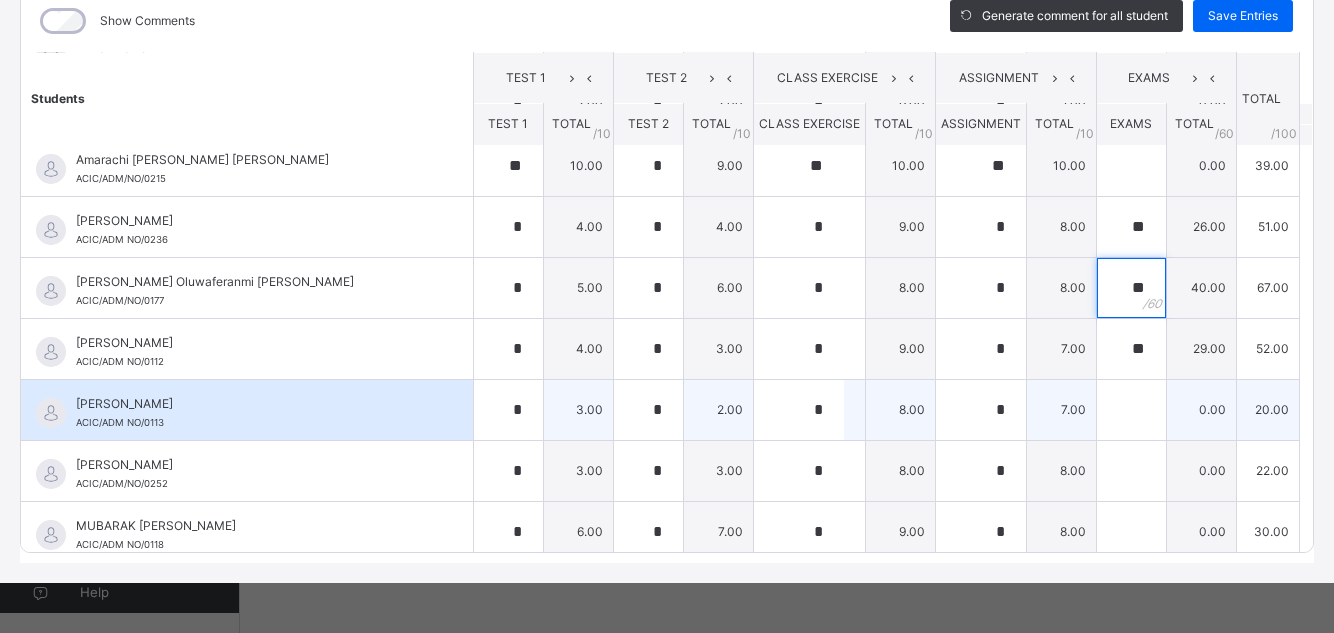 type on "**" 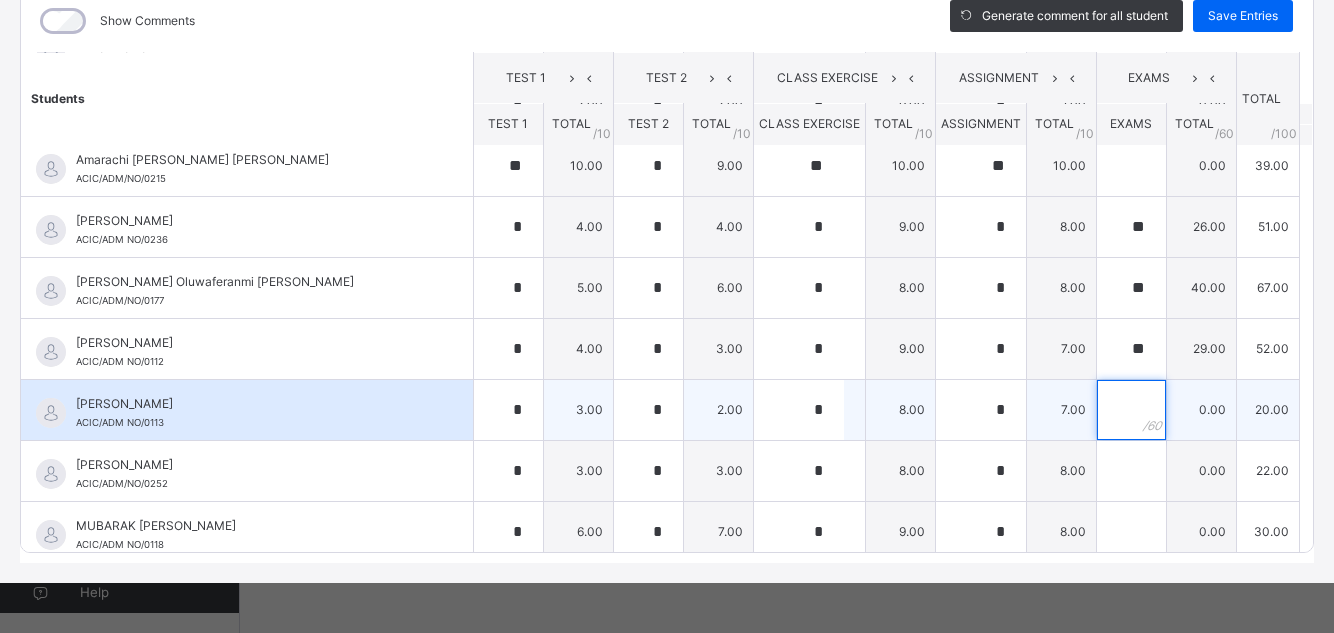 click at bounding box center (1131, 410) 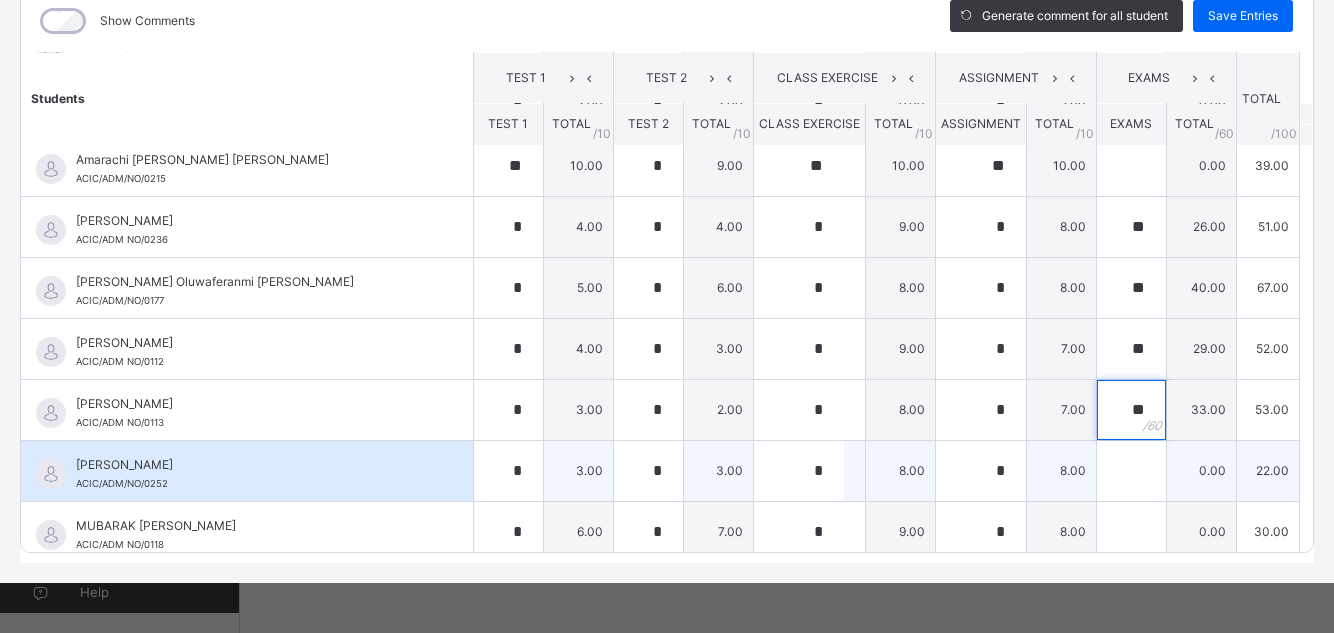 type on "**" 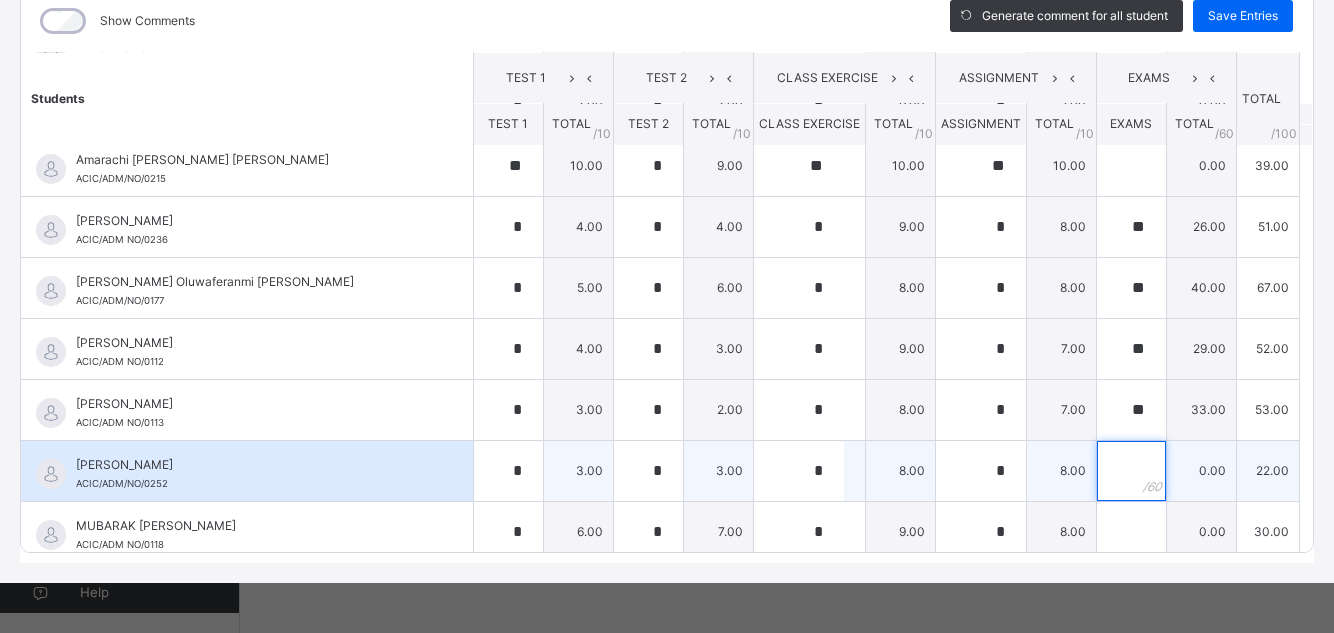 click at bounding box center [1131, 471] 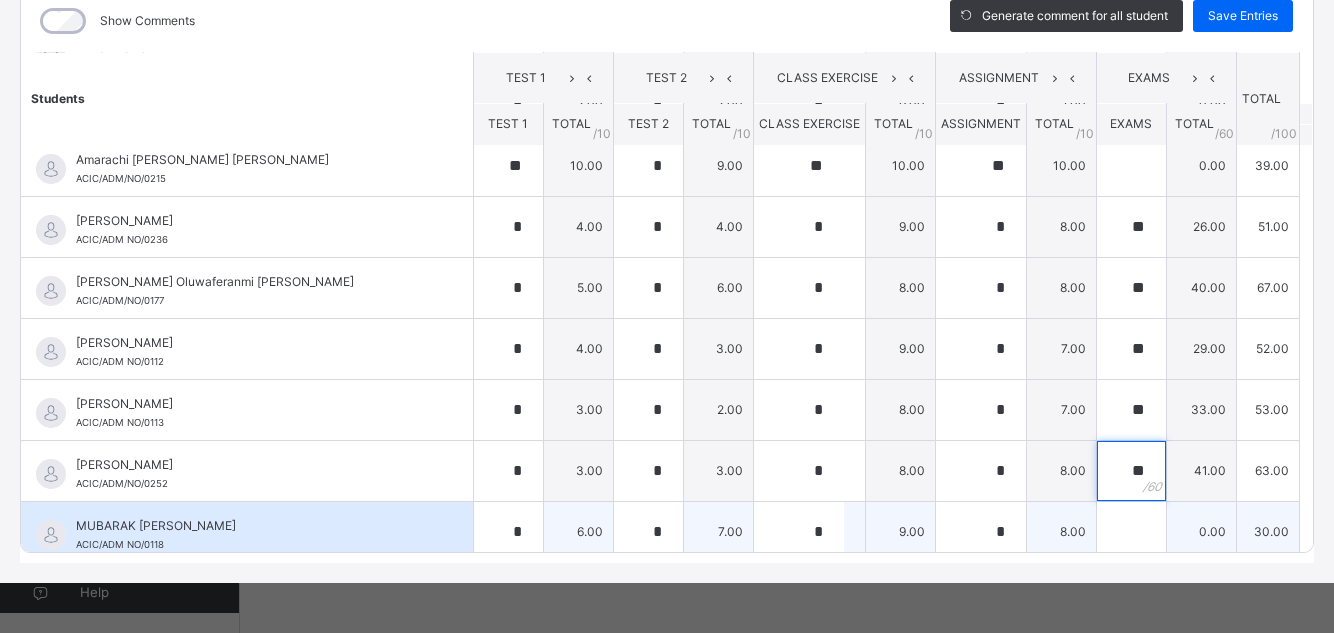 type on "**" 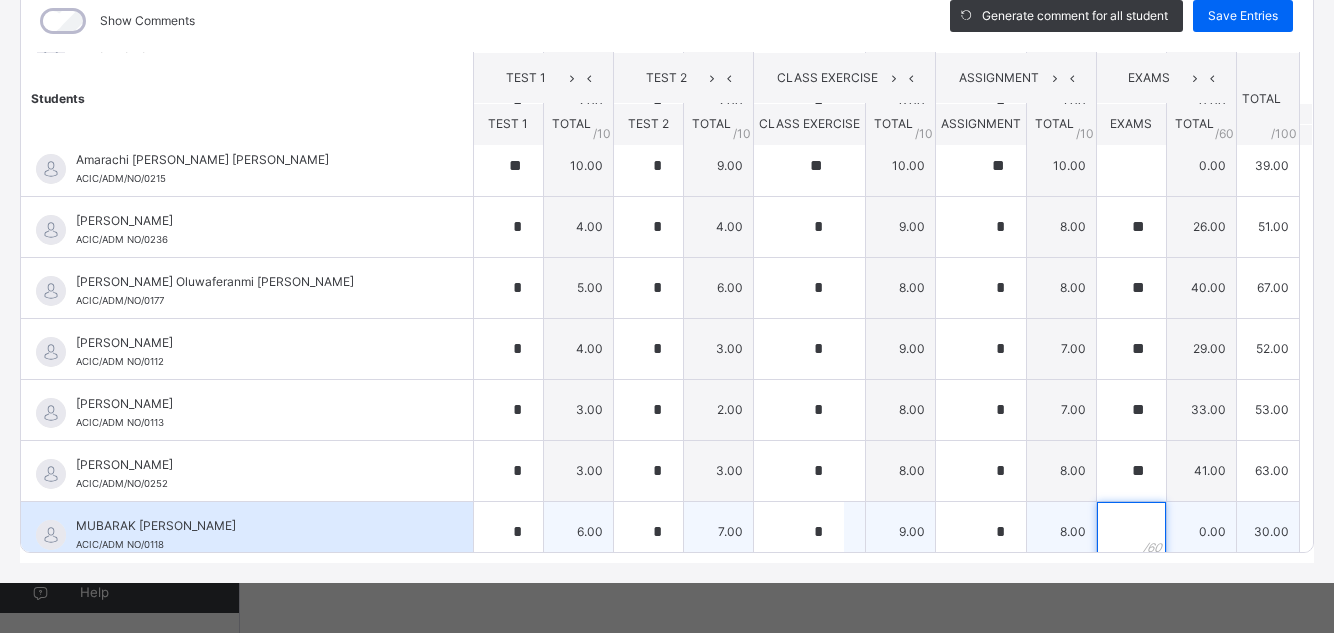 click at bounding box center (1131, 532) 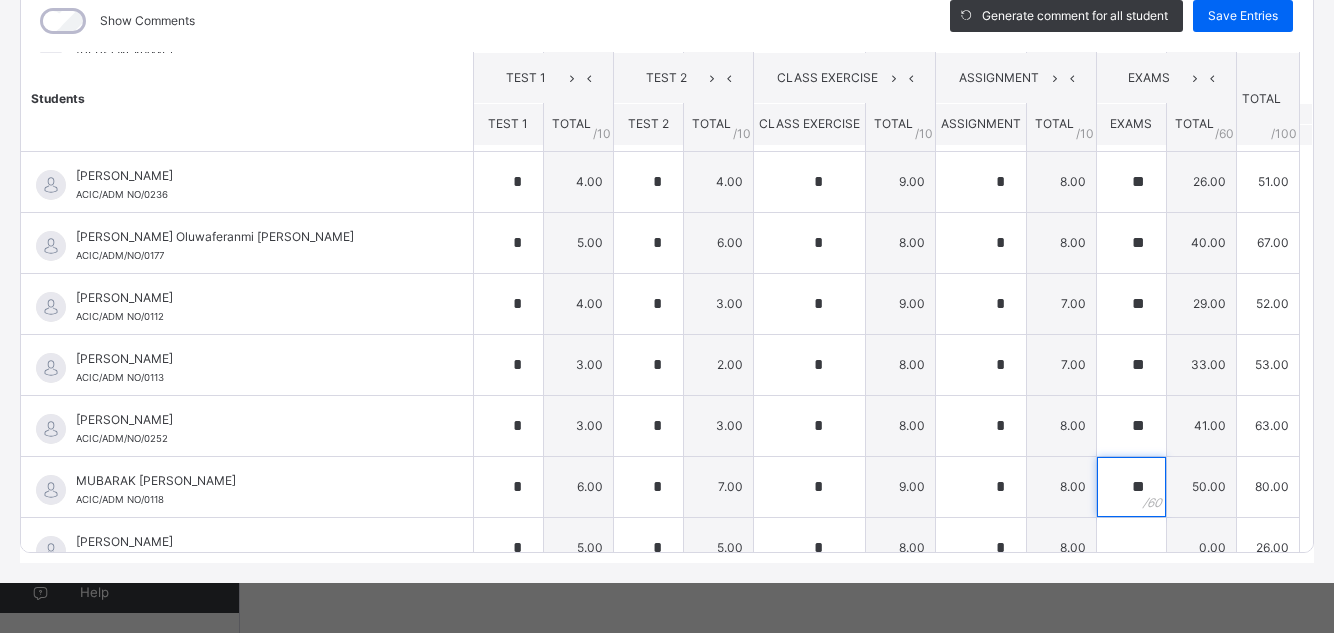 scroll, scrollTop: 243, scrollLeft: 0, axis: vertical 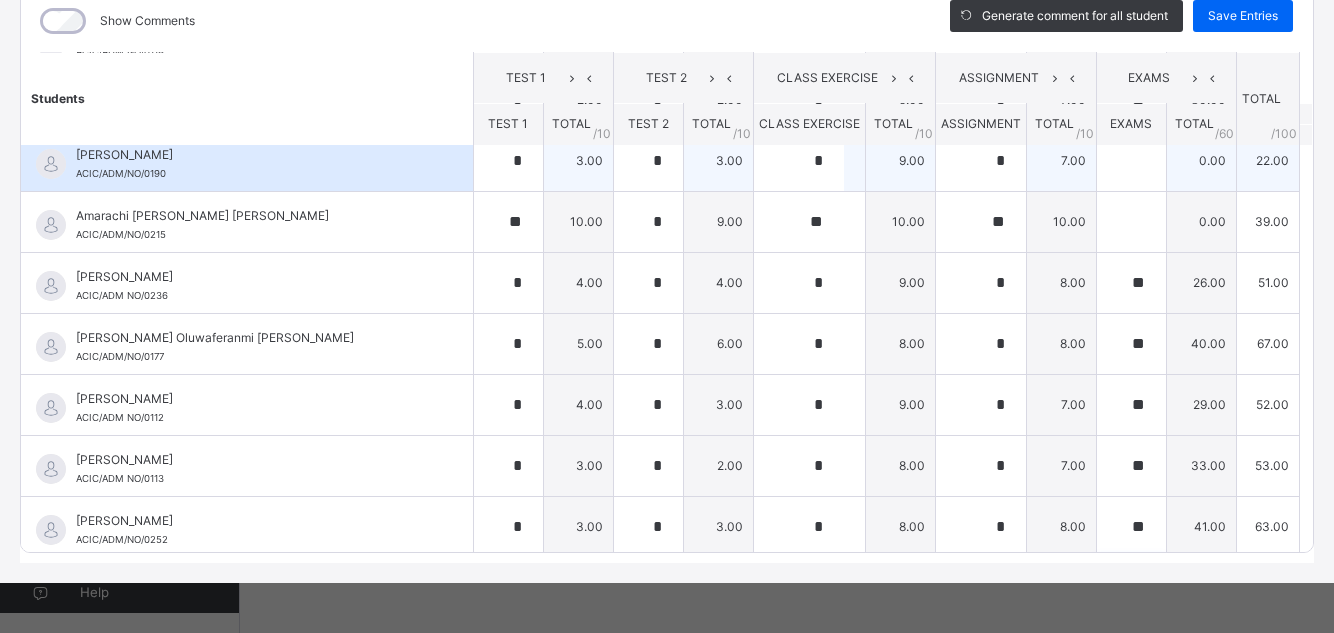type on "**" 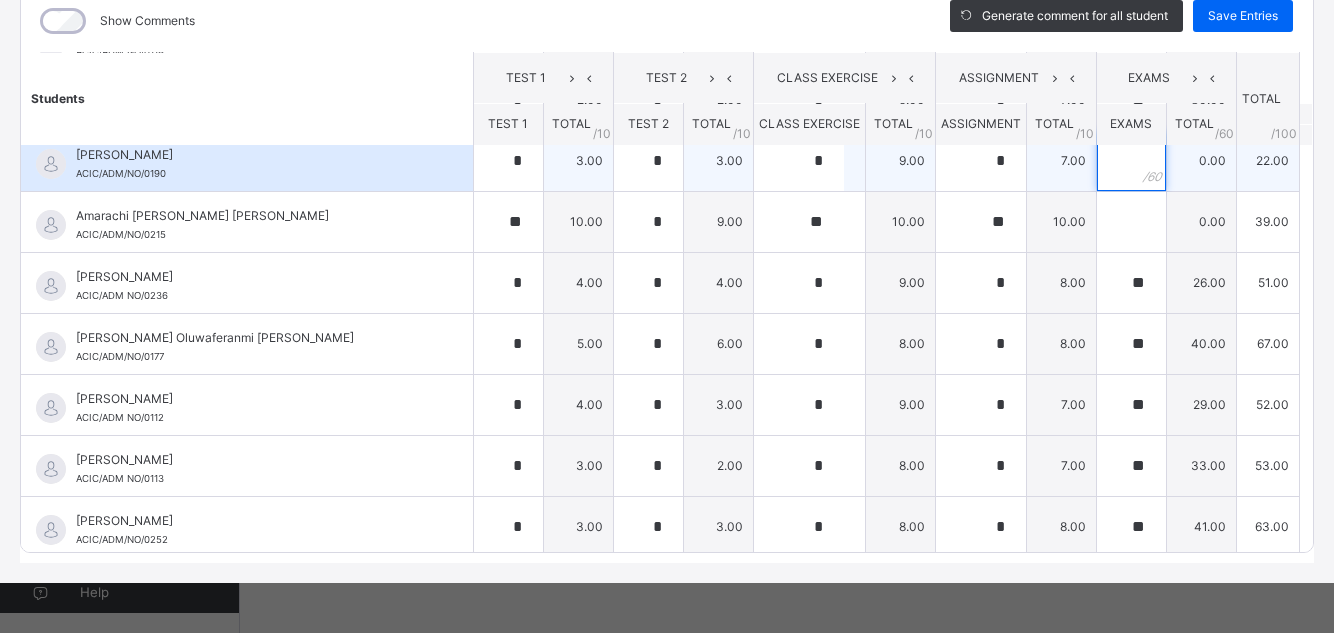click at bounding box center (1131, 161) 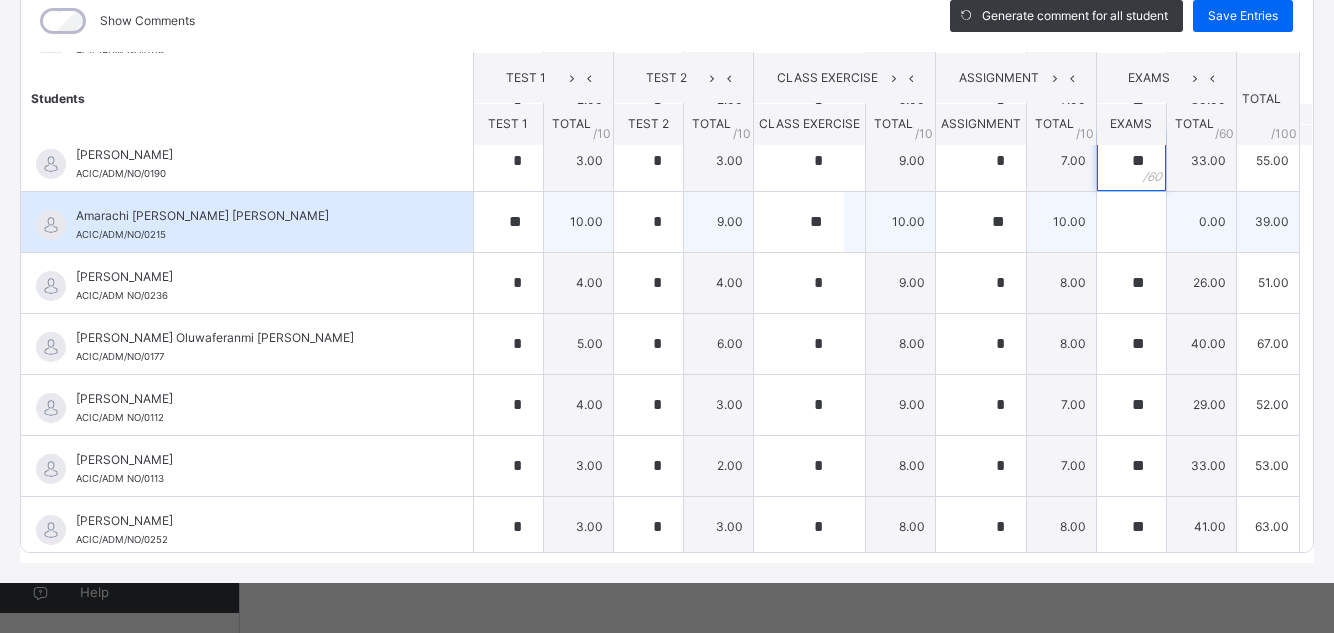 type on "**" 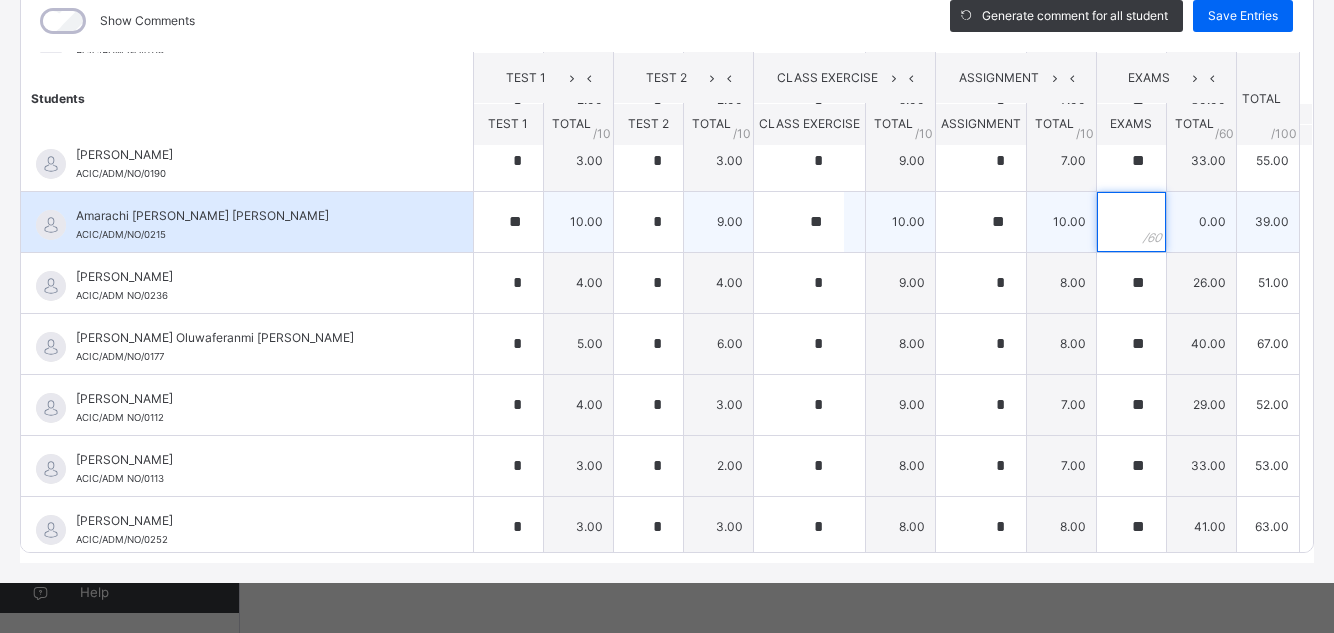 click at bounding box center [1131, 222] 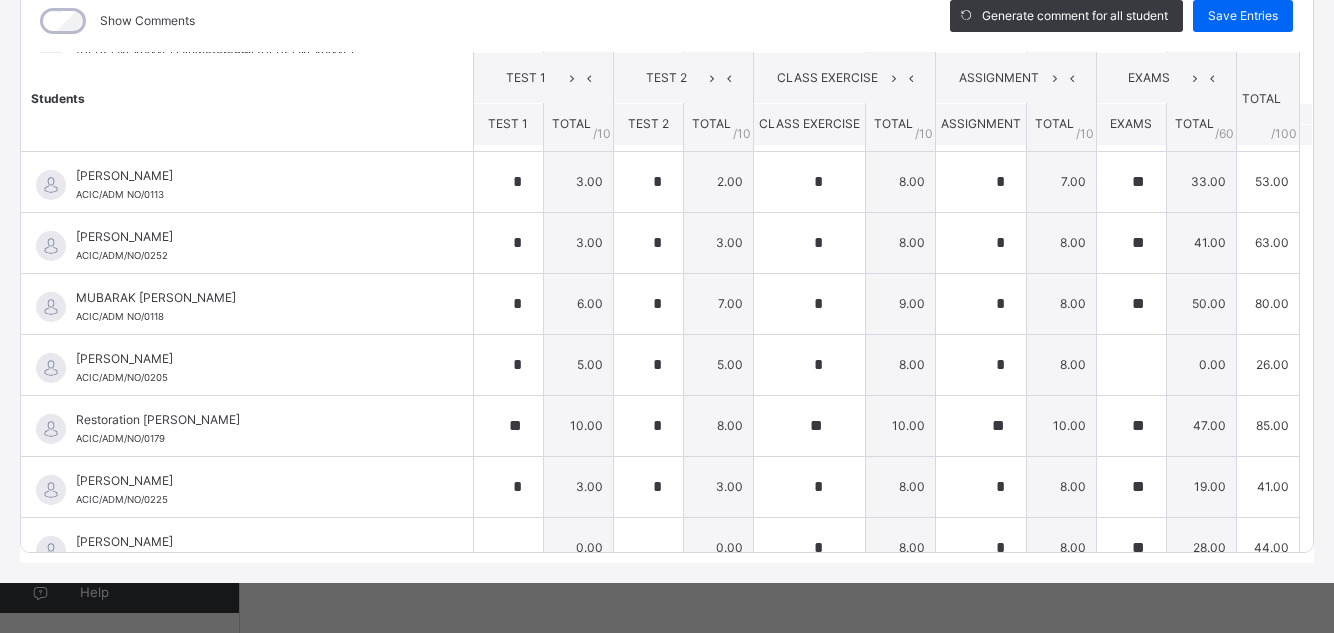 scroll, scrollTop: 448, scrollLeft: 0, axis: vertical 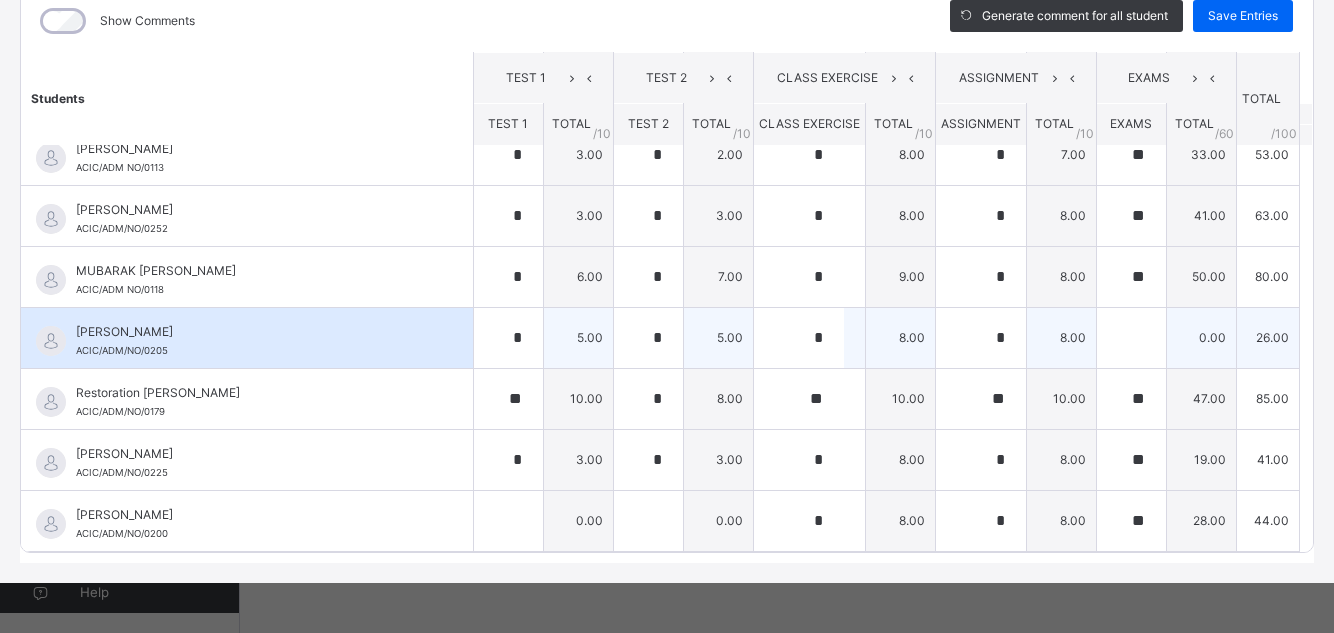 type on "**" 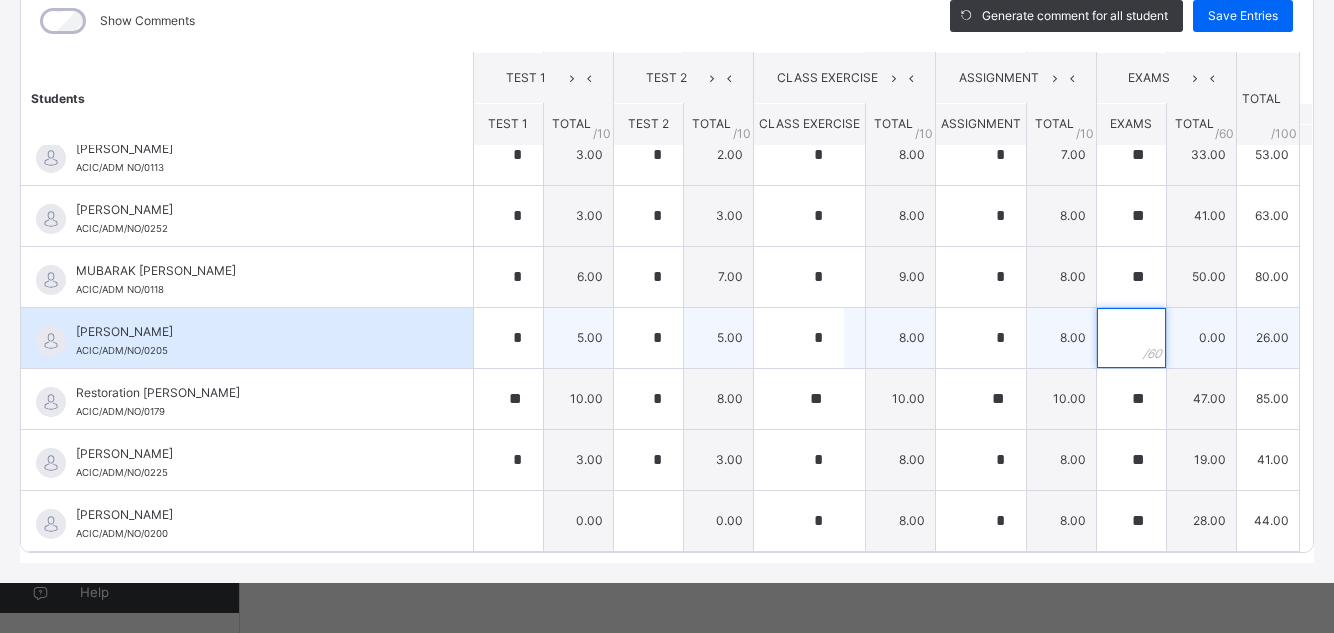 click at bounding box center [1131, 338] 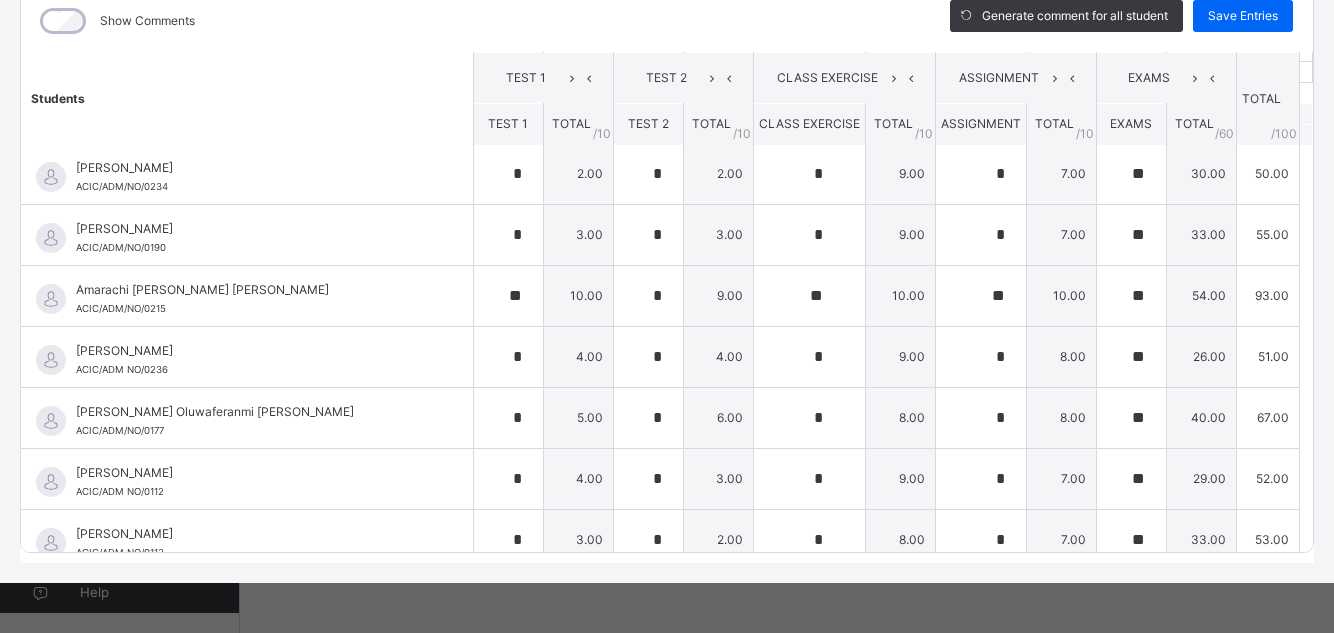 scroll, scrollTop: 0, scrollLeft: 0, axis: both 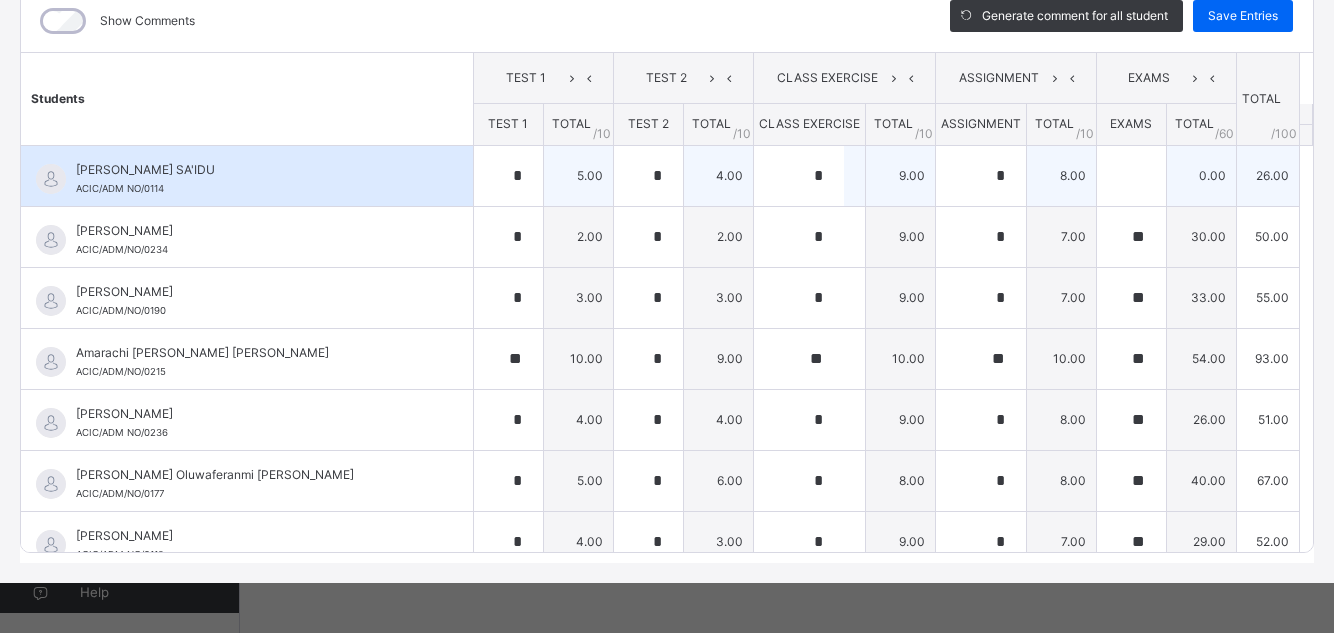 type on "**" 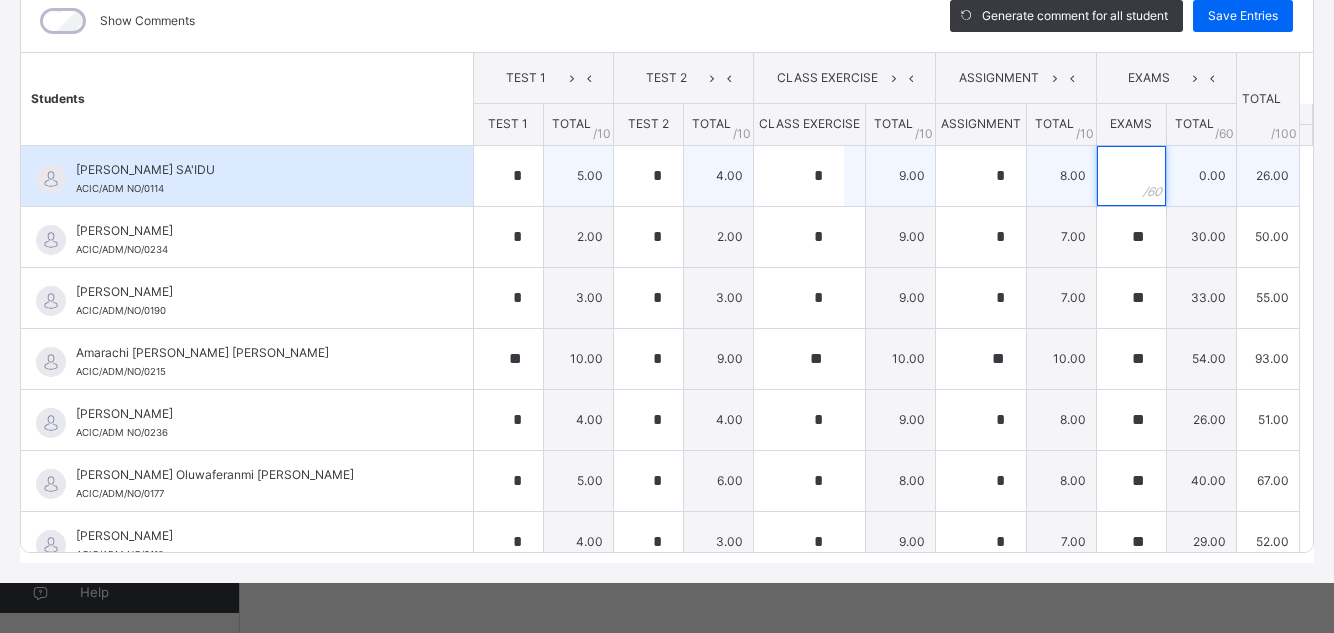 click at bounding box center [1131, 176] 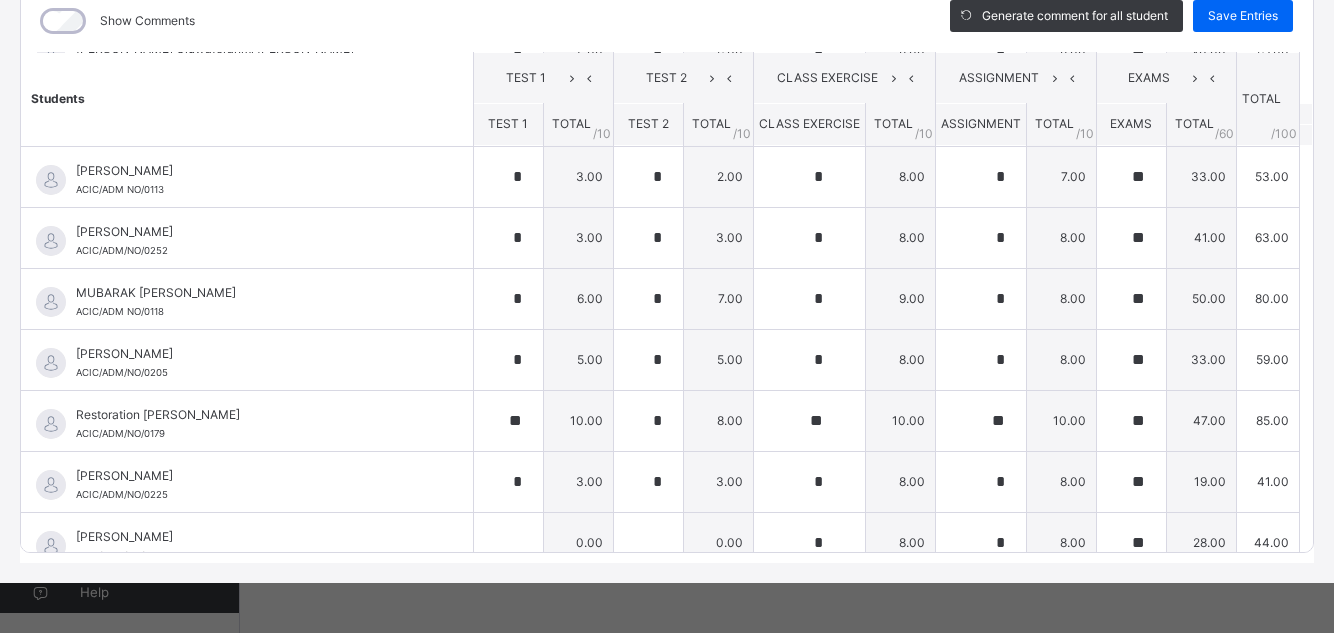 scroll, scrollTop: 448, scrollLeft: 0, axis: vertical 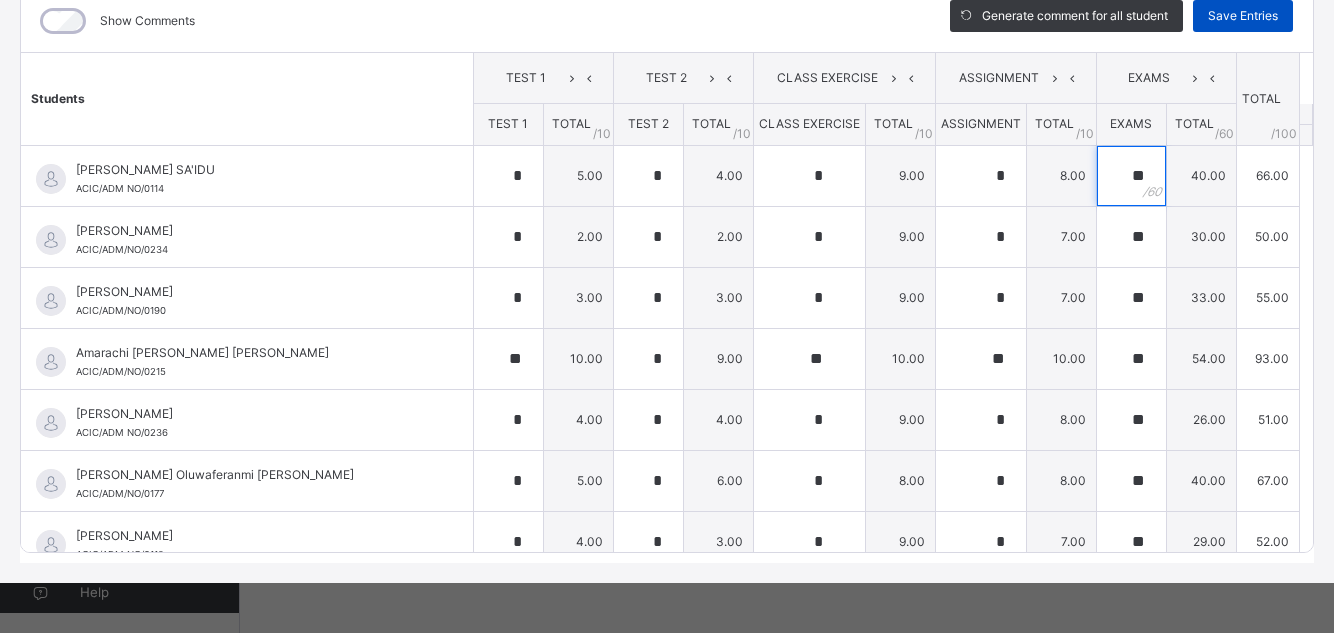 type on "**" 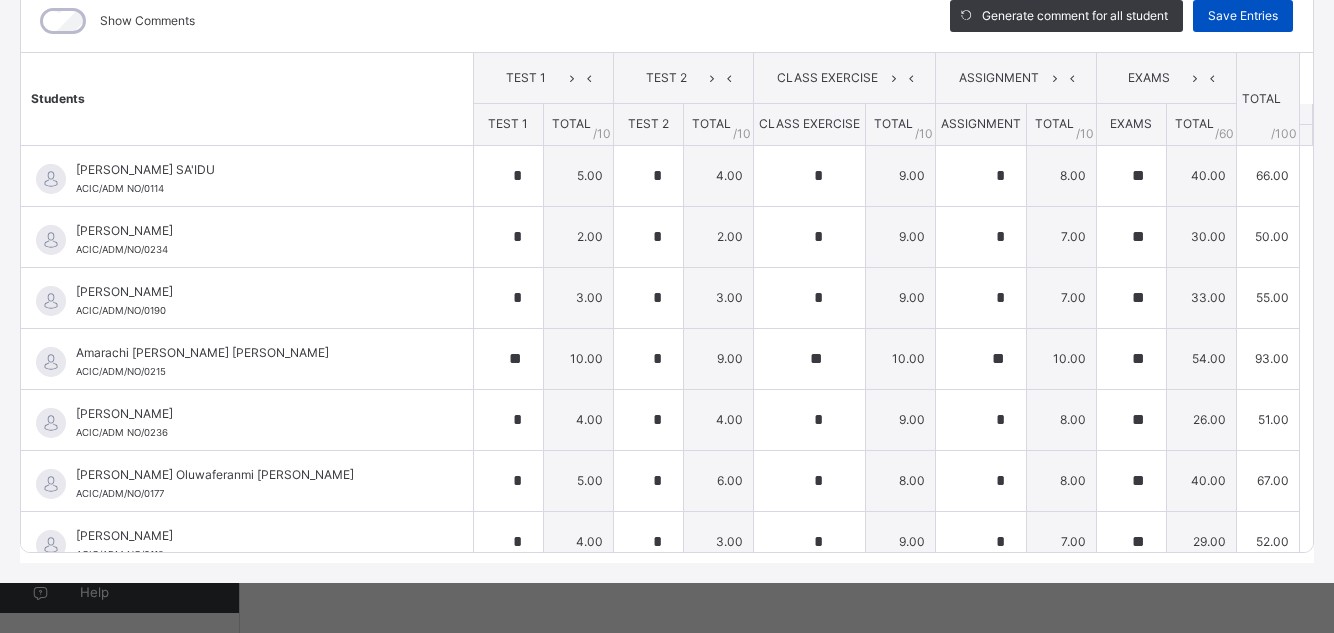 click on "Save Entries" at bounding box center [1243, 16] 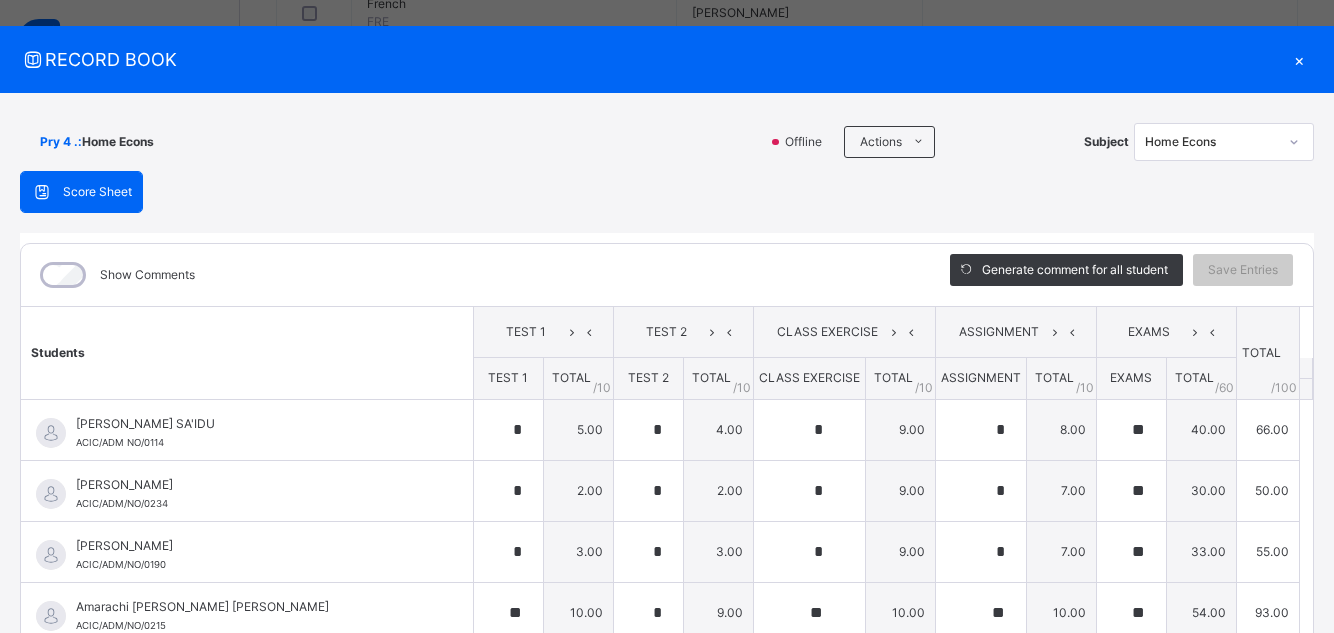scroll, scrollTop: 14, scrollLeft: 0, axis: vertical 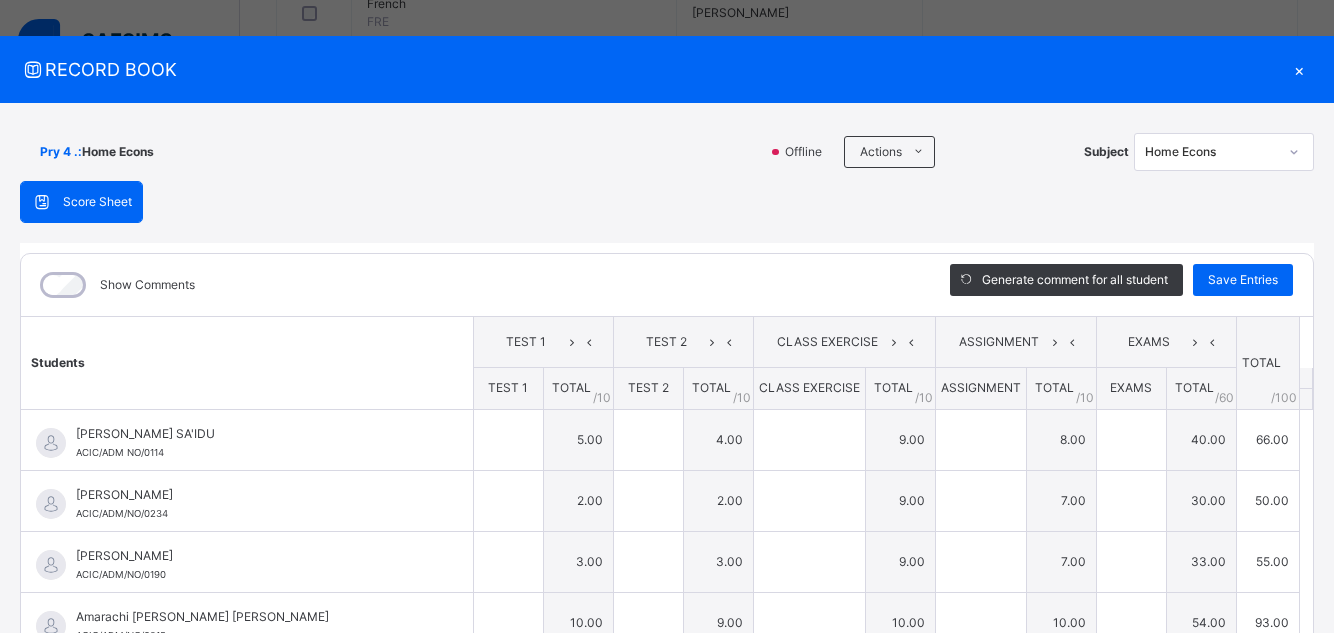 type on "*" 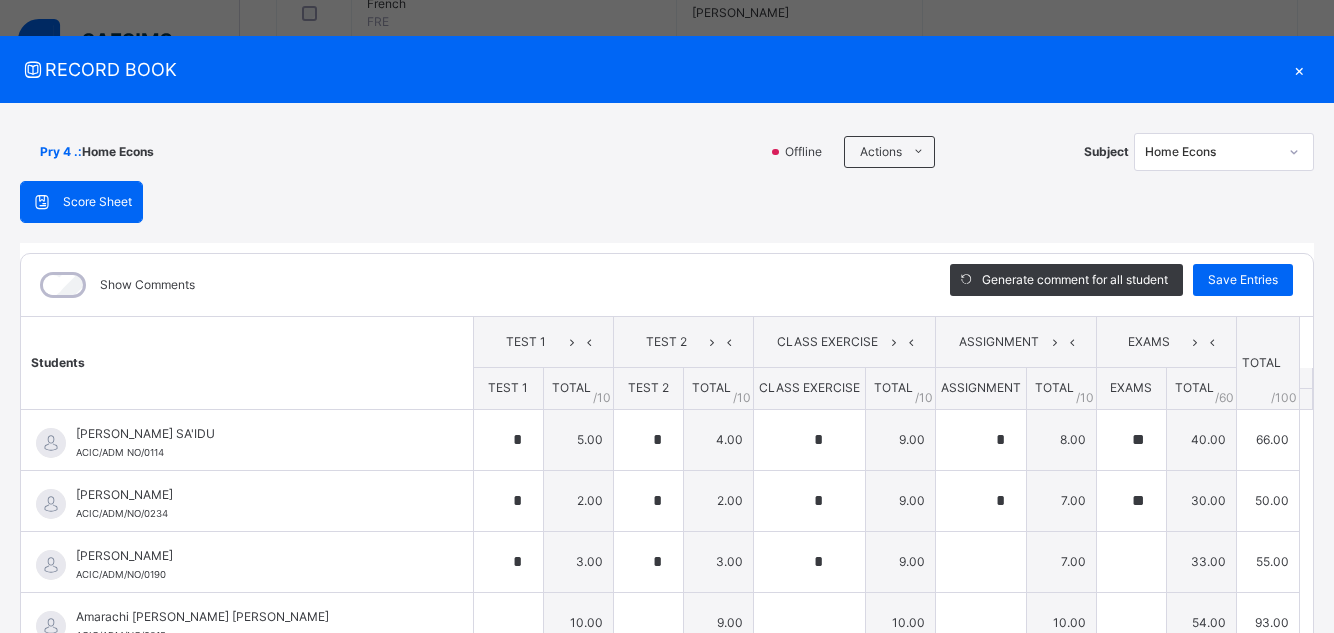 type on "*" 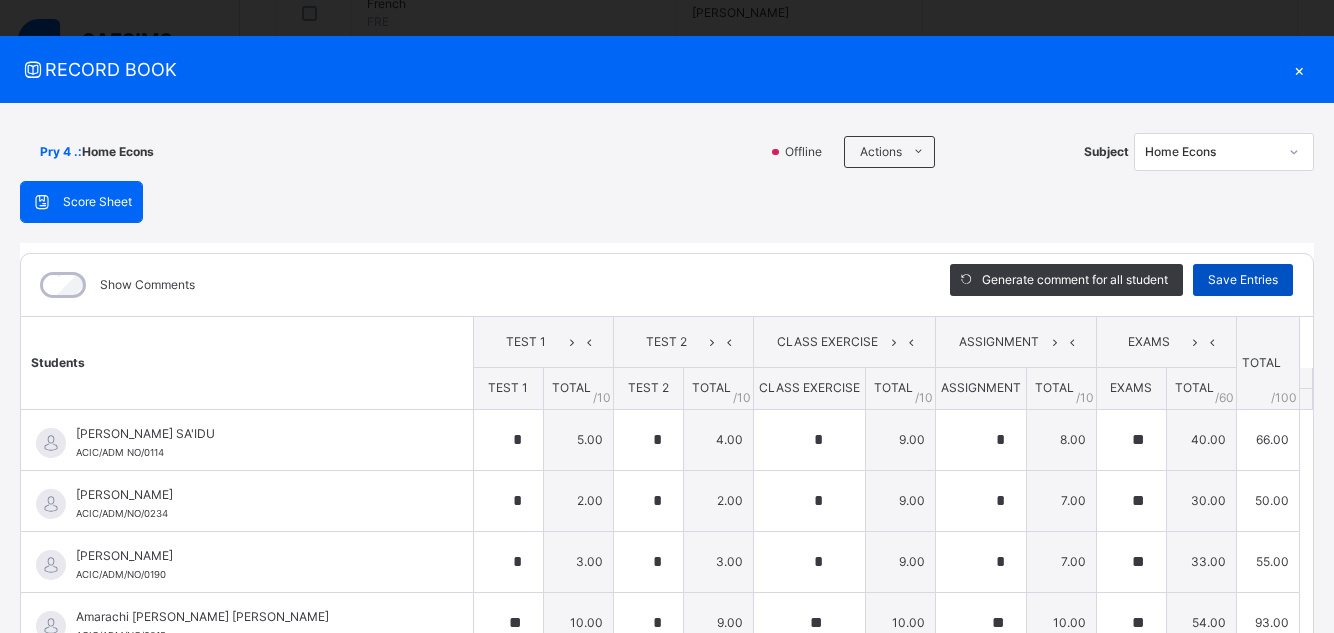click on "Save Entries" at bounding box center (1243, 280) 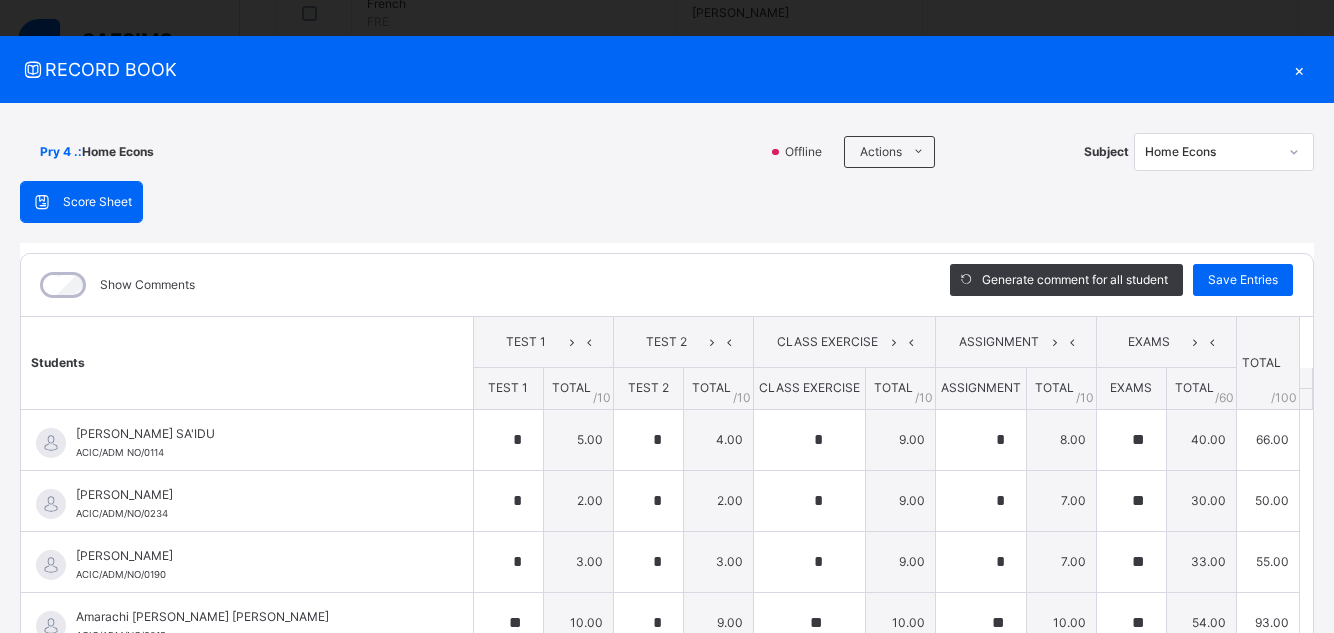 click on "Score Sheet Score Sheet Show Comments   Generate comment for all student   Save Entries Class Level:  Pry 4   . Subject:  Home Econs Session:  2024/2025 Session Session:  Third Term Students TEST 1 TEST 2 CLASS EXERCISE ASSIGNMENT EXAMS TOTAL /100 Comment TEST 1 TOTAL / 10 TEST 2 TOTAL / 10 CLASS EXERCISE TOTAL / 10 ASSIGNMENT TOTAL / 10 EXAMS TOTAL / 60 [PERSON_NAME] SA'IDU ACIC/ADM NO/0114 [PERSON_NAME] SA'IDU ACIC/ADM NO/0114 * 5.00 * 4.00 * 9.00 * 8.00 ** 40.00 66.00 Generate comment 0 / 250   ×   Subject Teacher’s Comment Generate and see in full the comment developed by the AI with an option to regenerate the comment [PERSON_NAME] SA'IDU   ACIC/ADM NO/0114   Total 66.00  / 100.00 [PERSON_NAME] Bot   Regenerate     Use this comment   [PERSON_NAME] ACIC/ADM/NO/0234 [PERSON_NAME] ACIC/ADM/NO/0234 * 2.00 * 2.00 * 9.00 * 7.00 ** 30.00 50.00 Generate comment 0 / 250   ×   Subject Teacher’s Comment Generate and see in full the comment developed by the AI with an option to regenerate the comment JS" at bounding box center [667, 504] 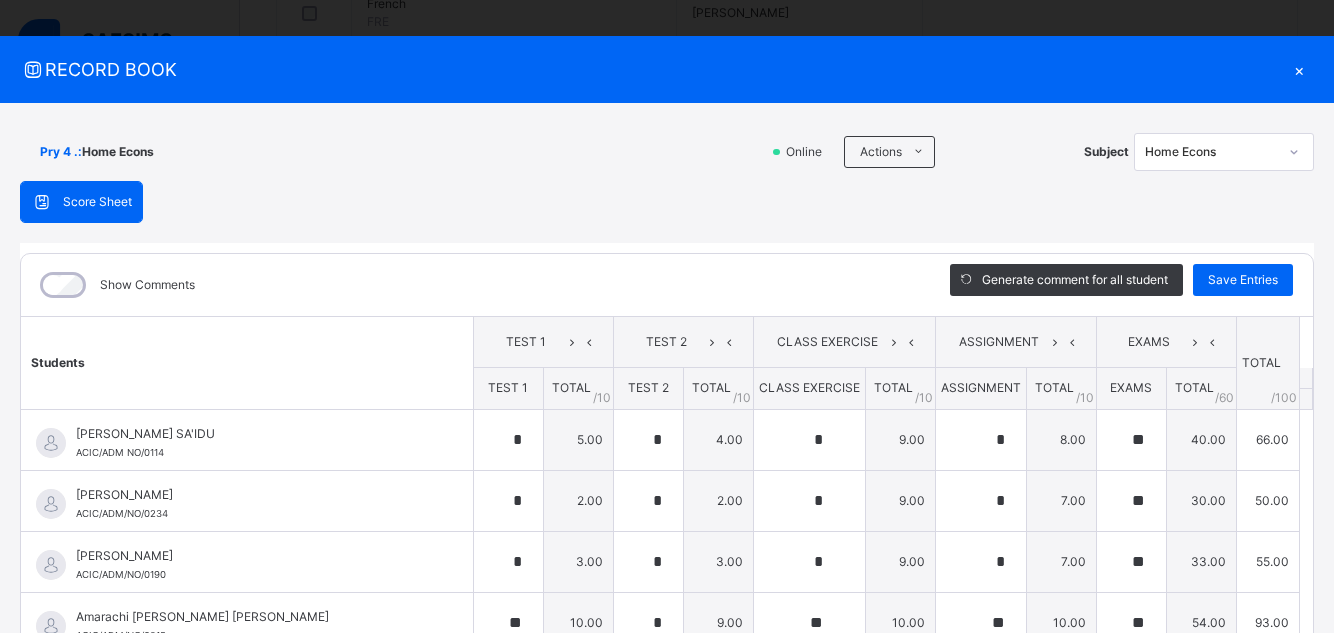 click on "Pry 4   . :   Home Econs" at bounding box center (389, 152) 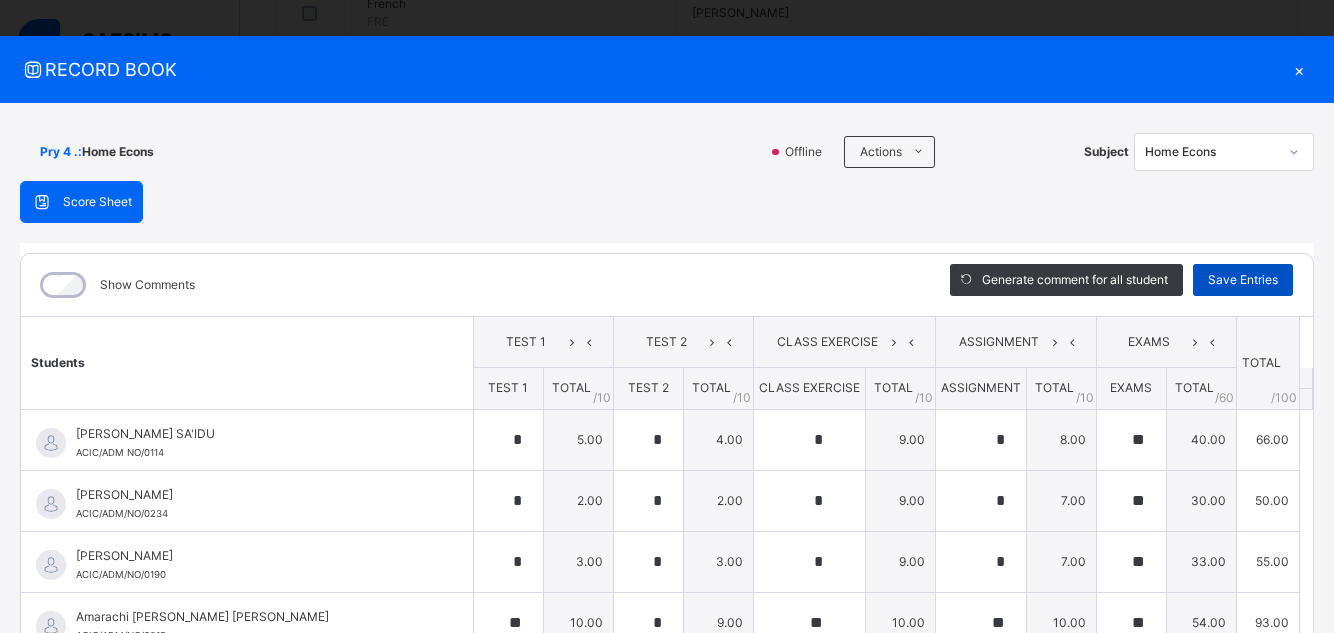 click on "Save Entries" at bounding box center [1243, 280] 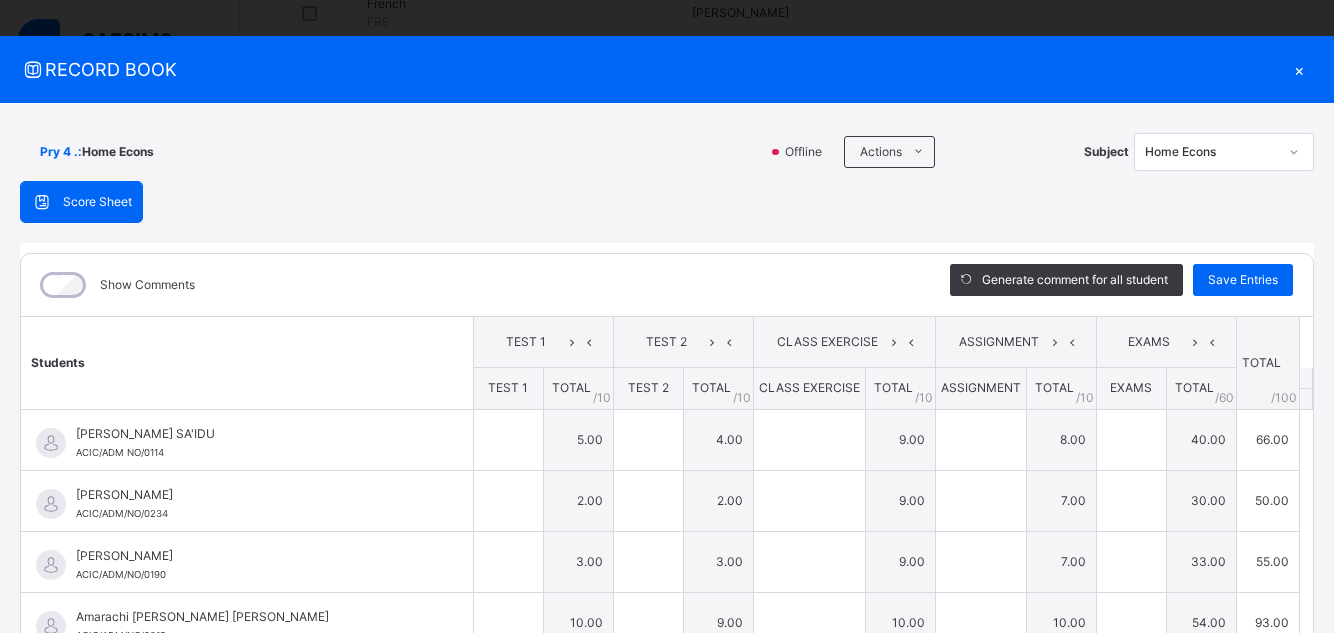 type on "*" 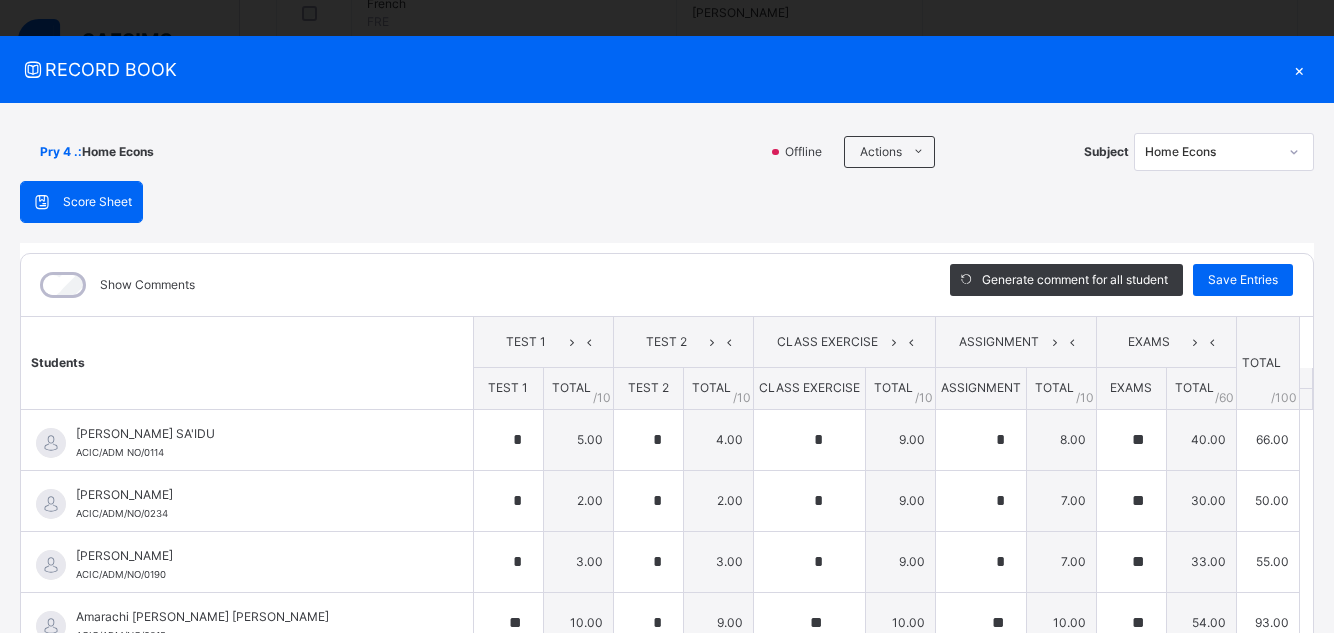 type on "**" 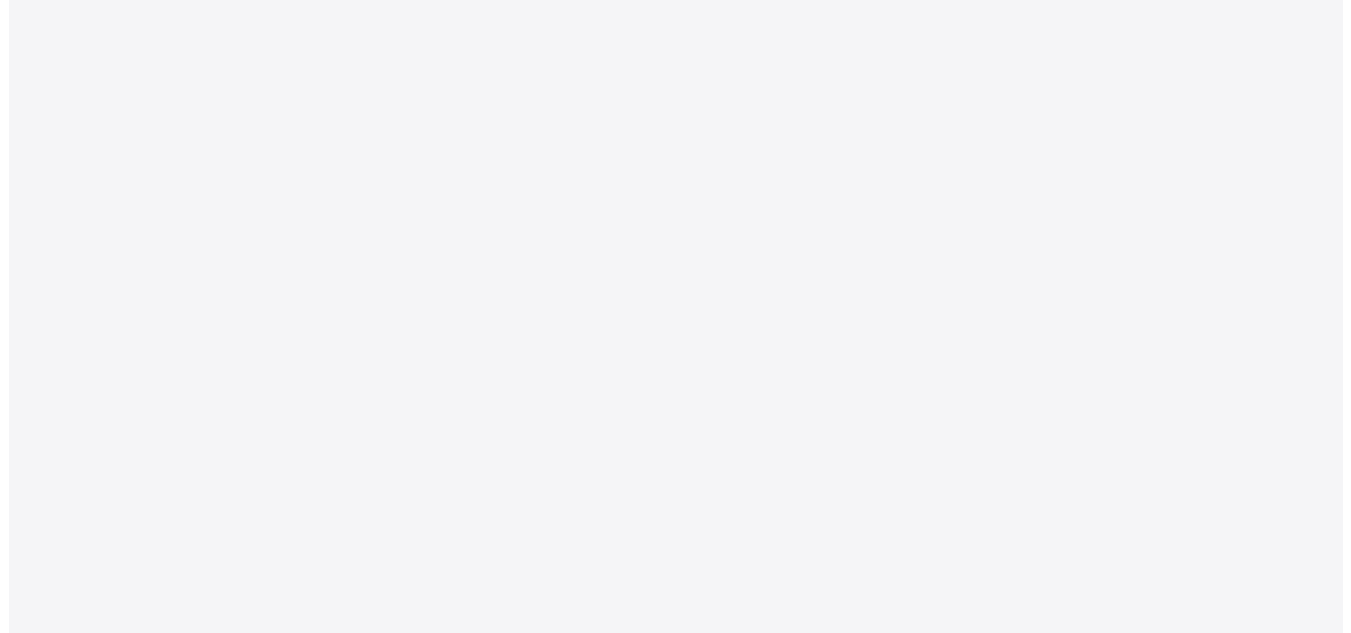 scroll, scrollTop: 0, scrollLeft: 0, axis: both 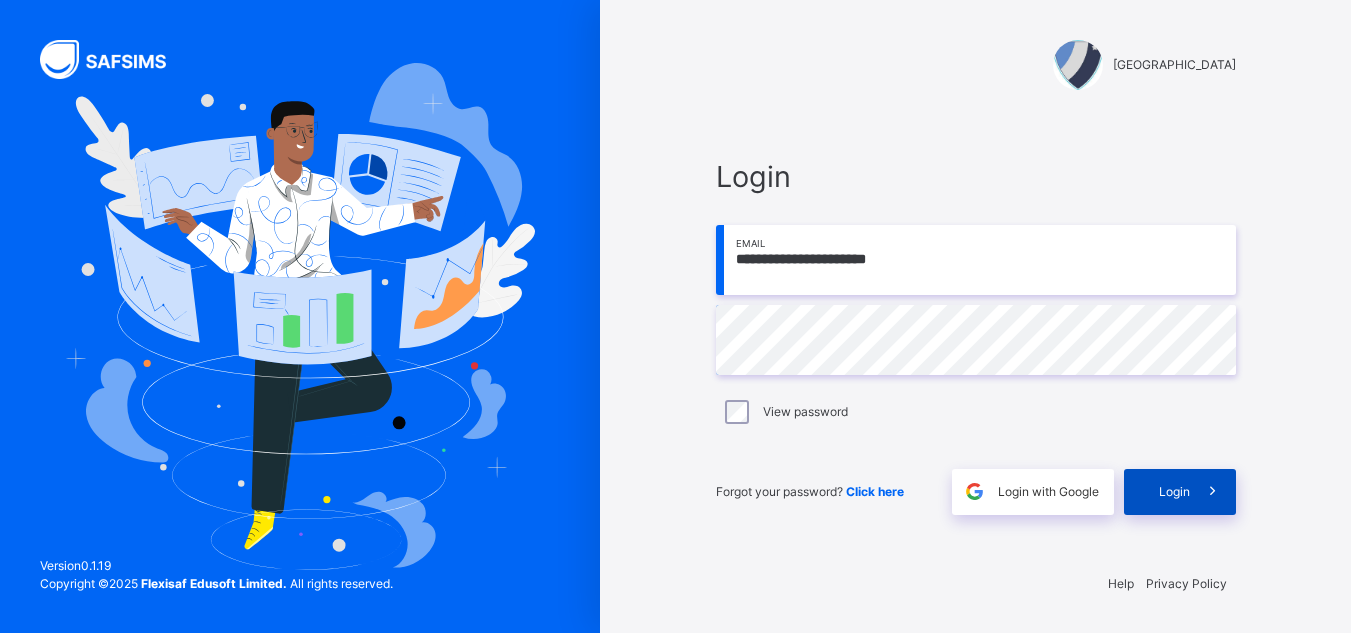 click on "Login" at bounding box center (1174, 492) 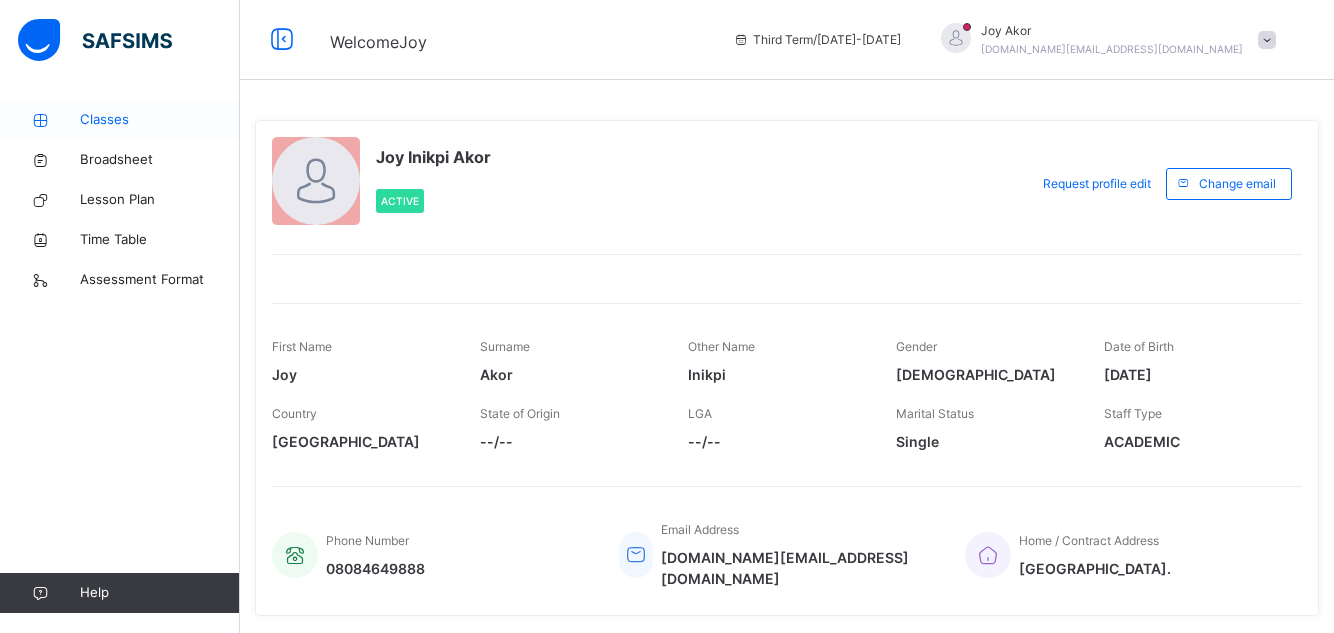 drag, startPoint x: 125, startPoint y: 115, endPoint x: 179, endPoint y: 122, distance: 54.451813 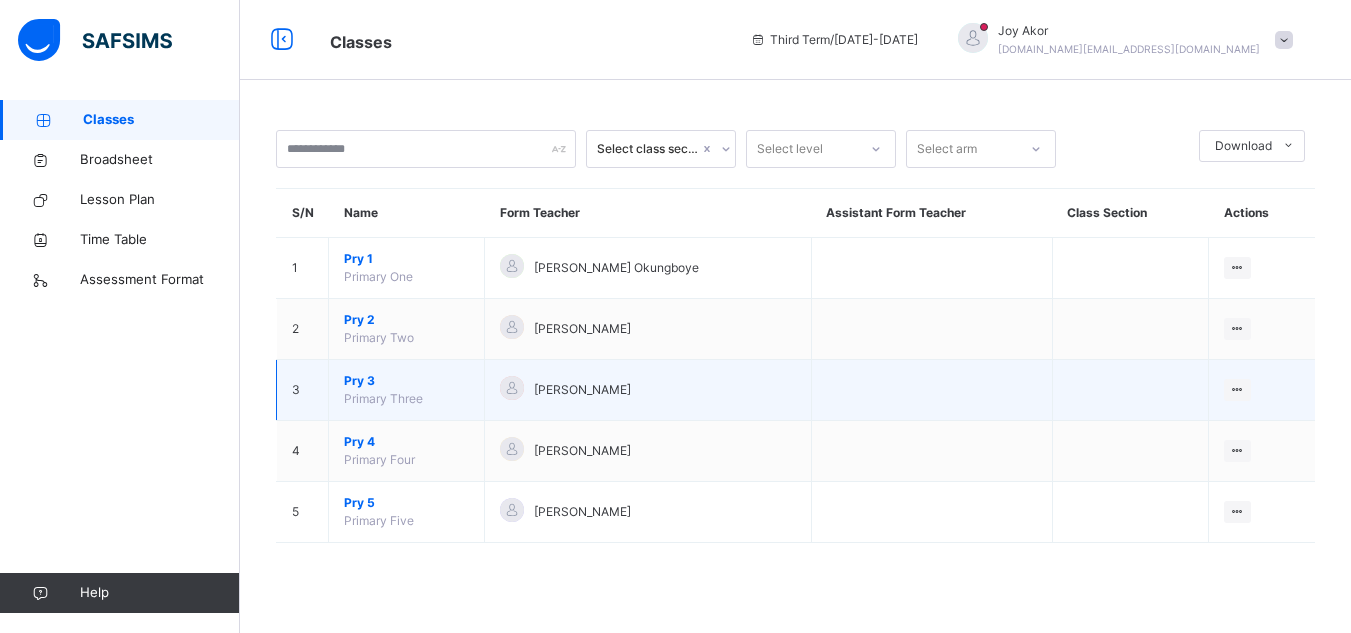 click on "Pry 3" at bounding box center (406, 381) 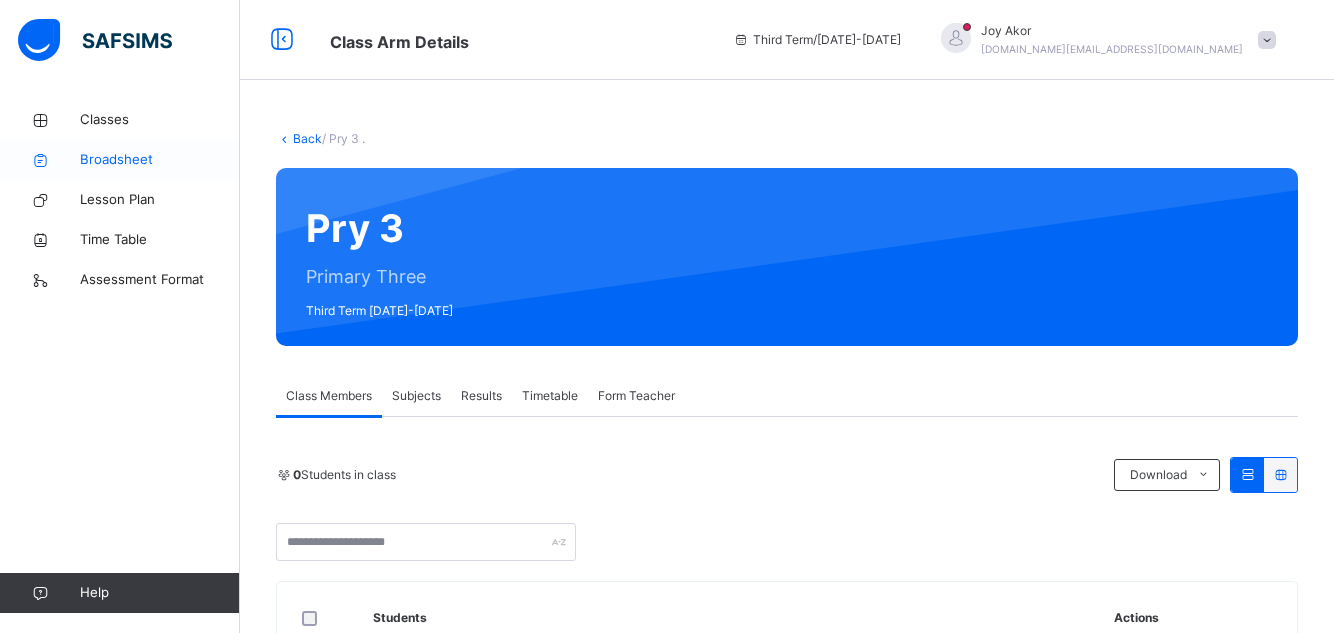 drag, startPoint x: 124, startPoint y: 117, endPoint x: 154, endPoint y: 172, distance: 62.649822 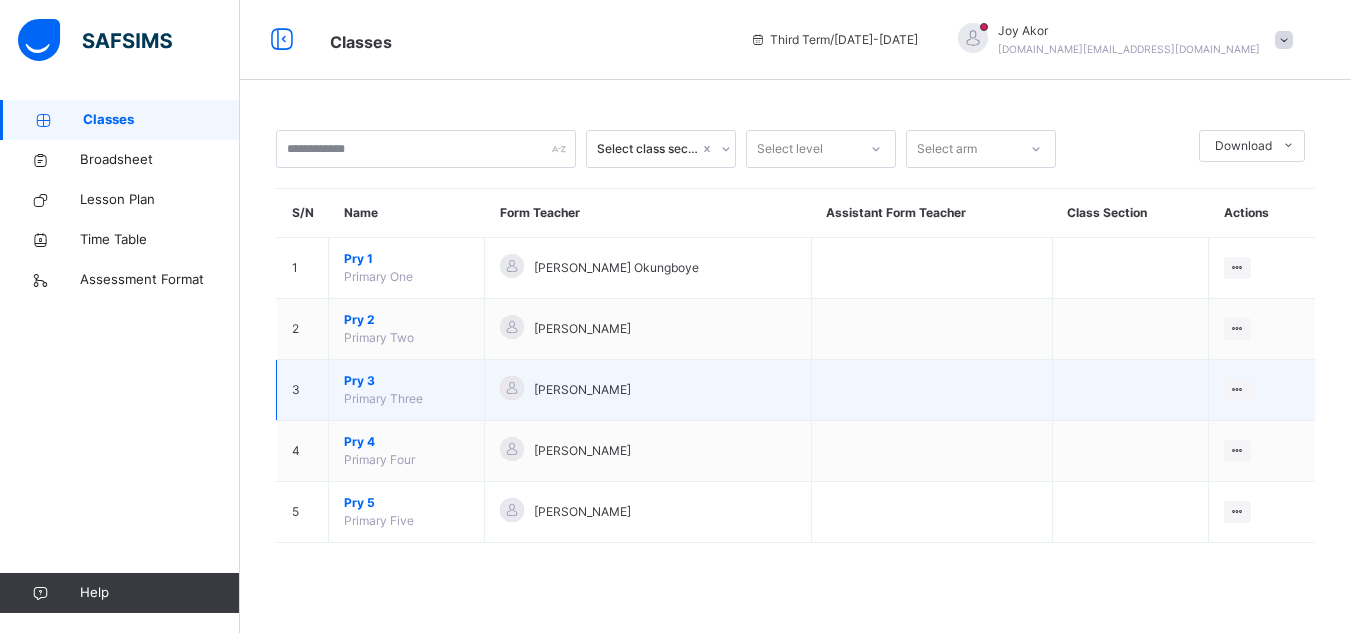 click on "Pry 3" at bounding box center [406, 381] 